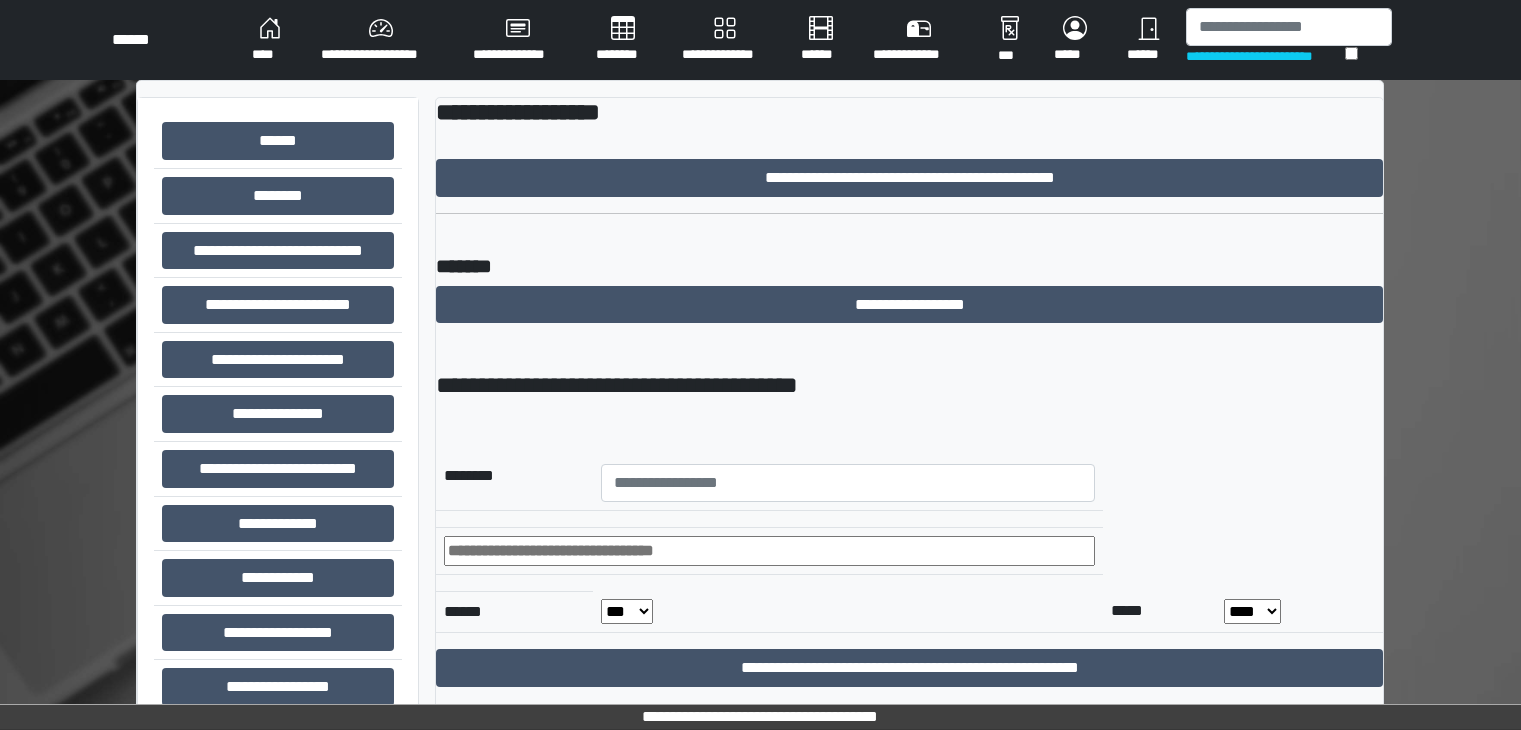 scroll, scrollTop: 0, scrollLeft: 0, axis: both 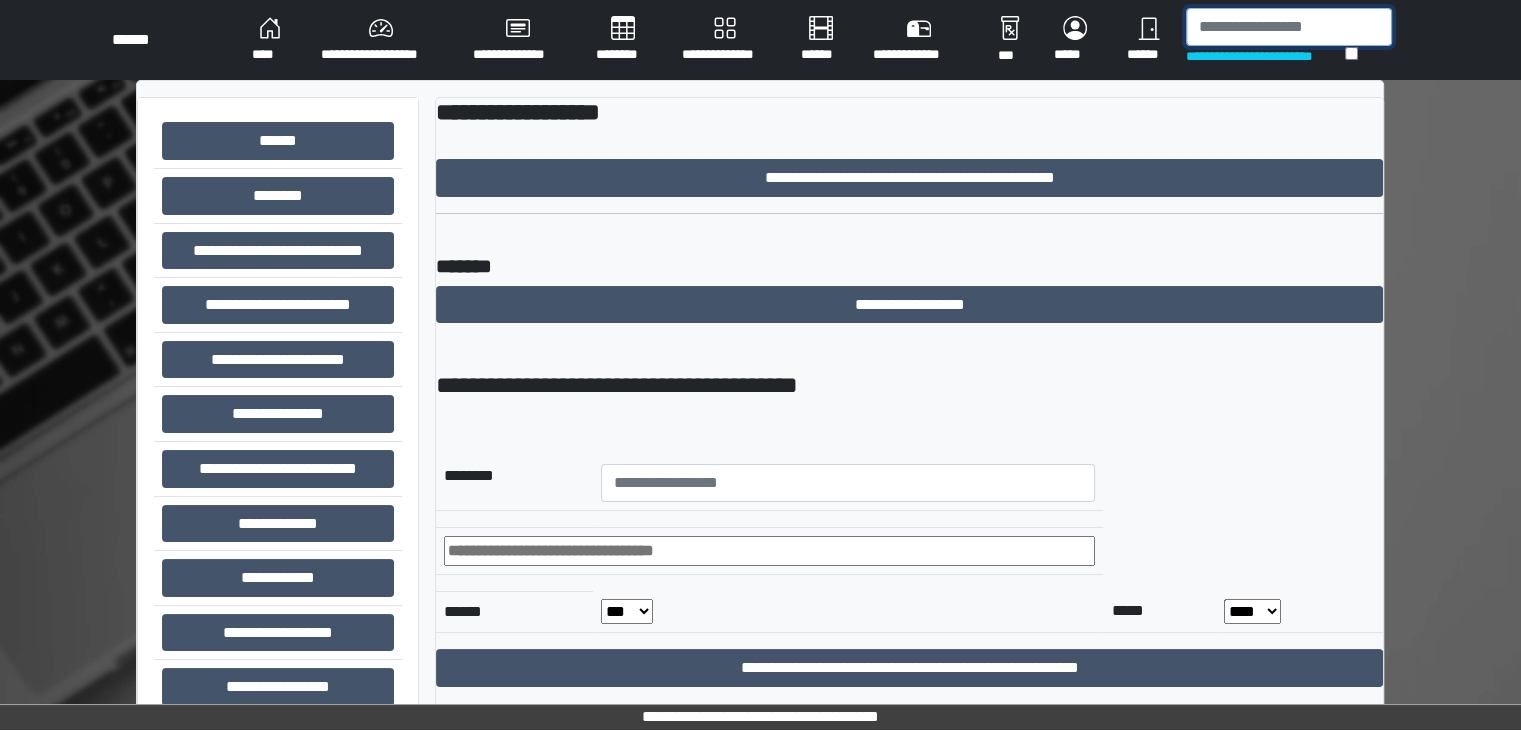 click at bounding box center (1289, 27) 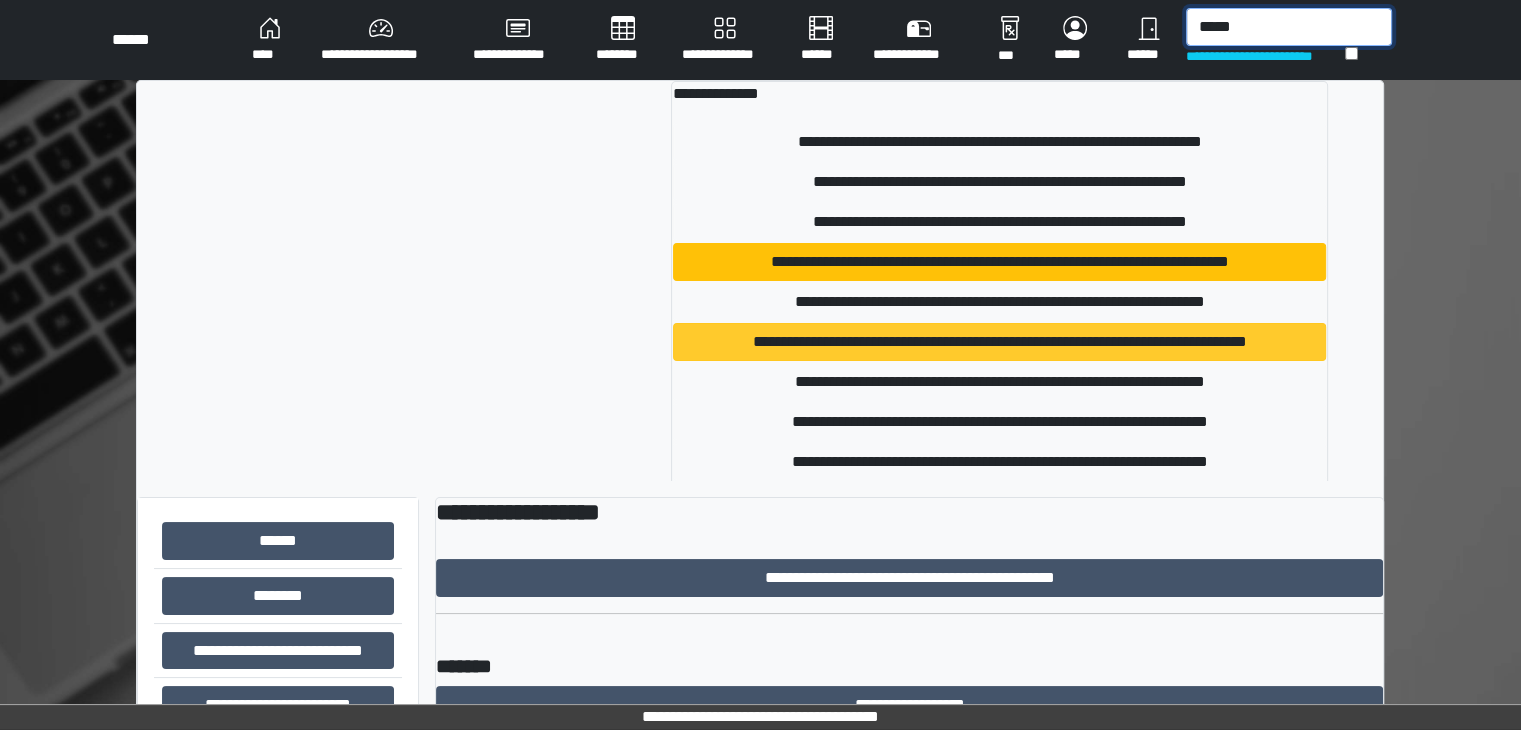 type on "*****" 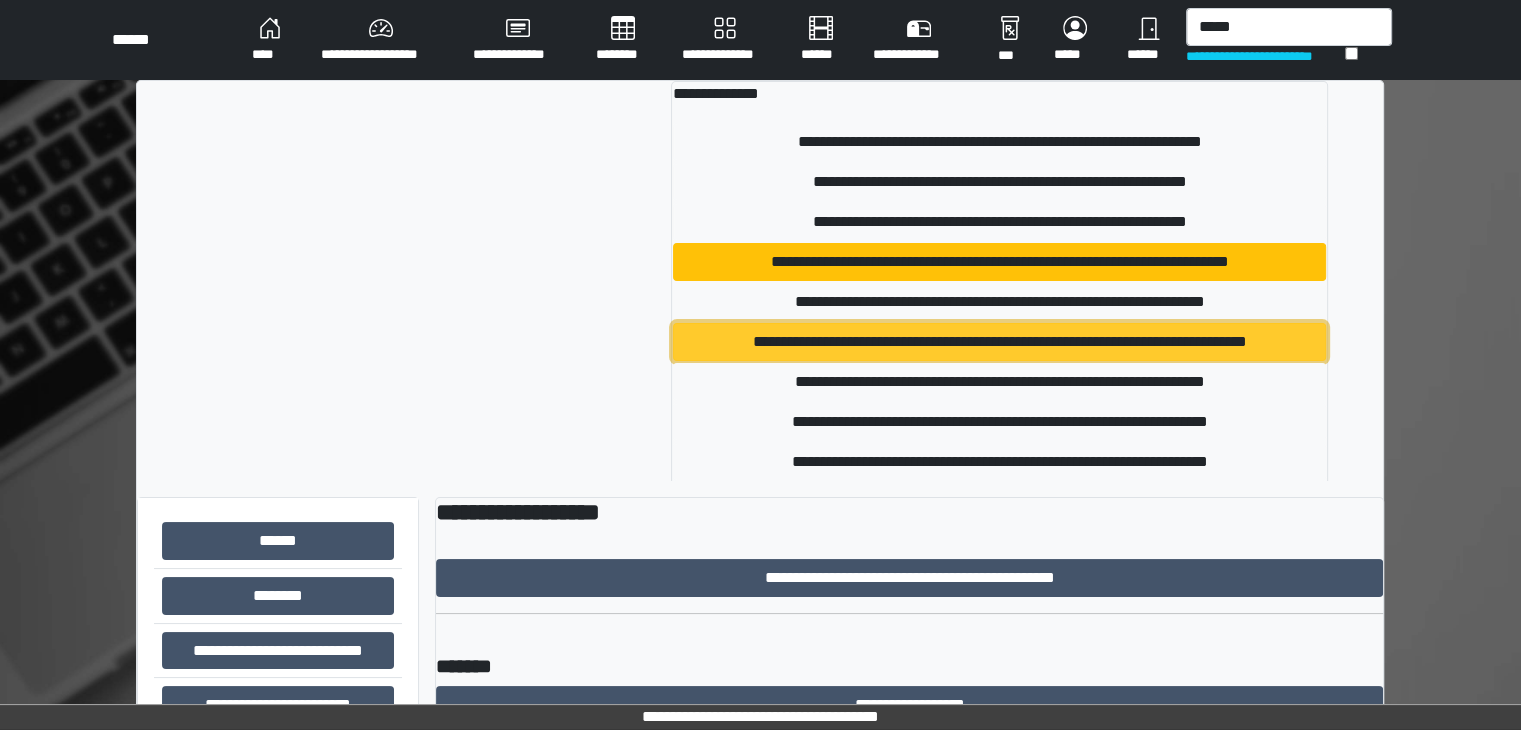 click on "**********" at bounding box center [999, 342] 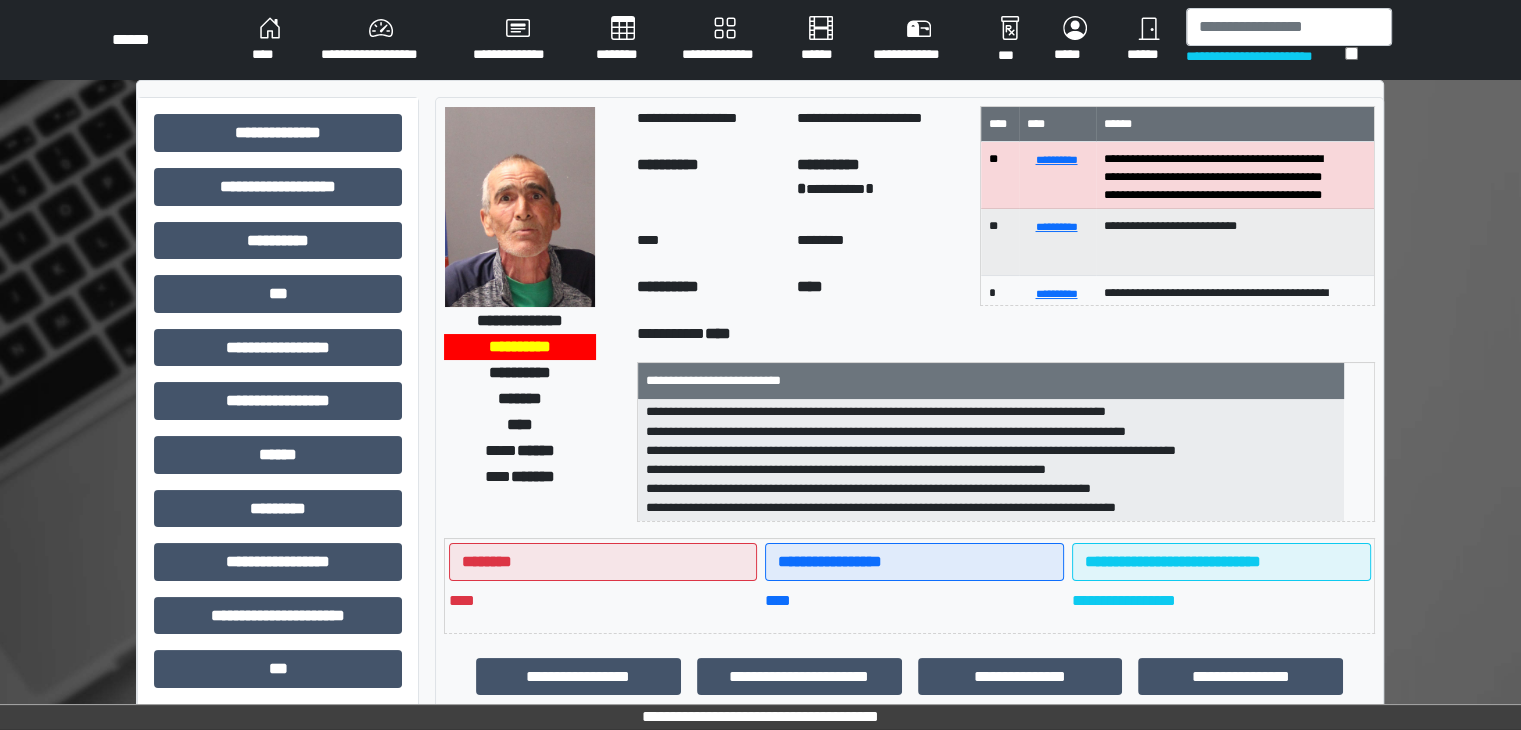 scroll, scrollTop: 83, scrollLeft: 0, axis: vertical 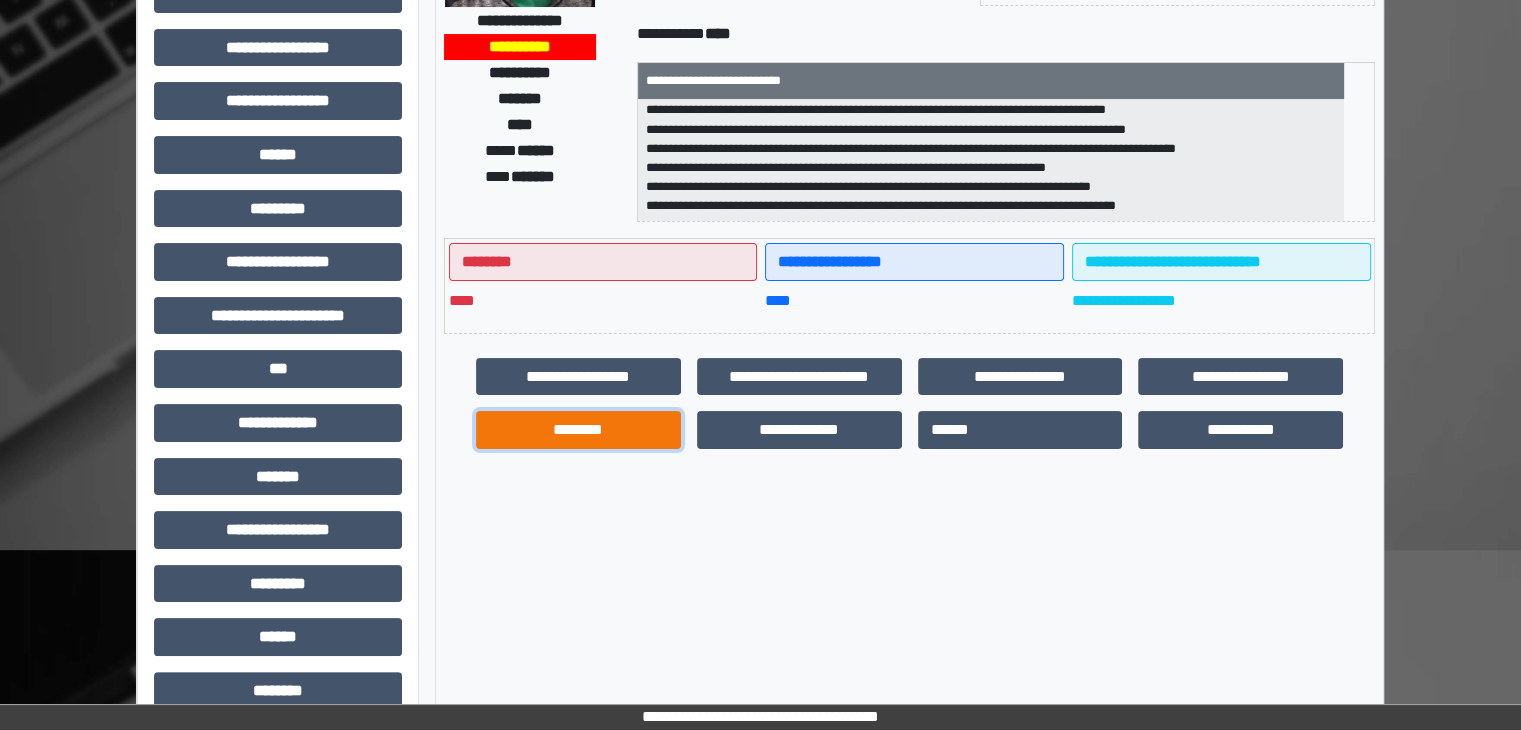 click on "********" at bounding box center [578, 430] 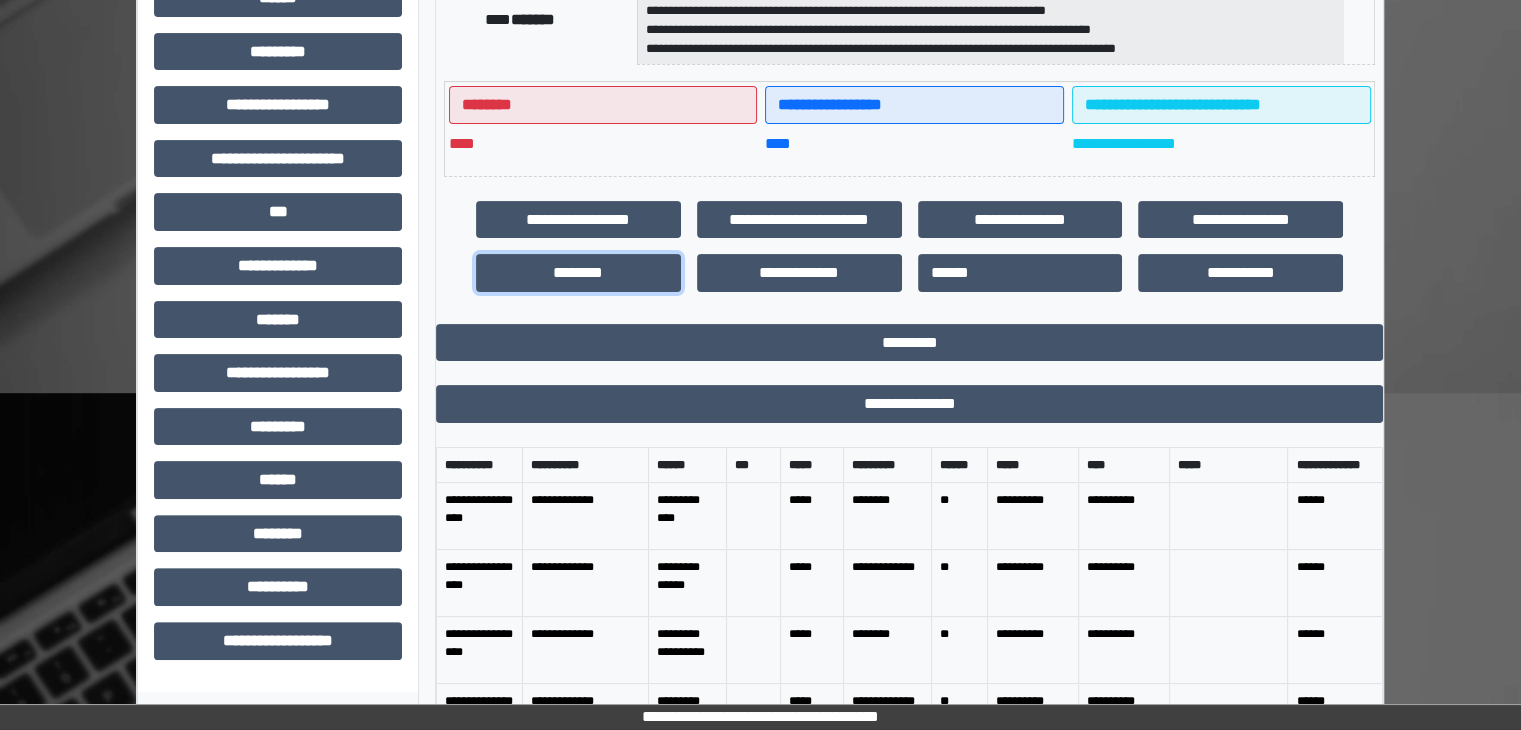 scroll, scrollTop: 500, scrollLeft: 0, axis: vertical 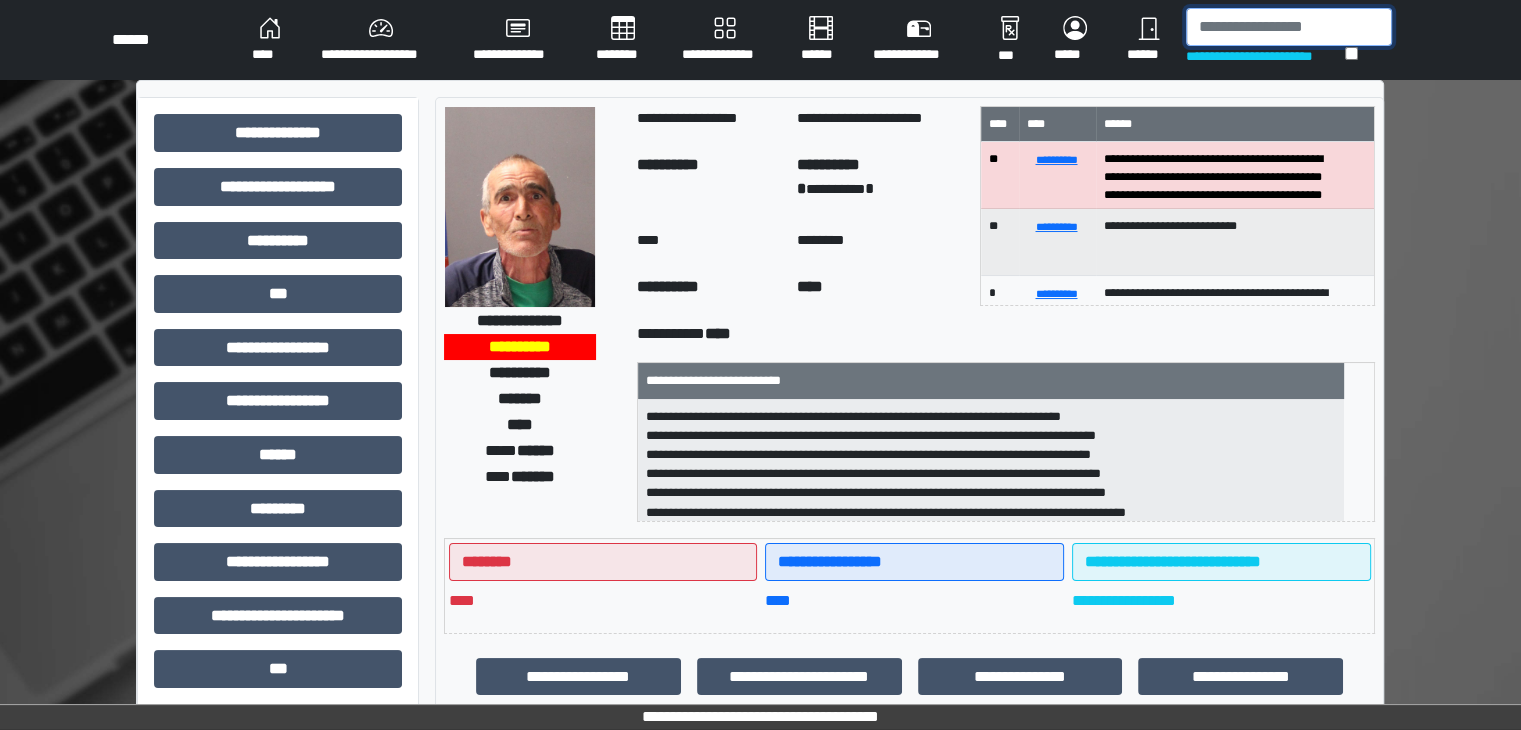 click at bounding box center [1289, 27] 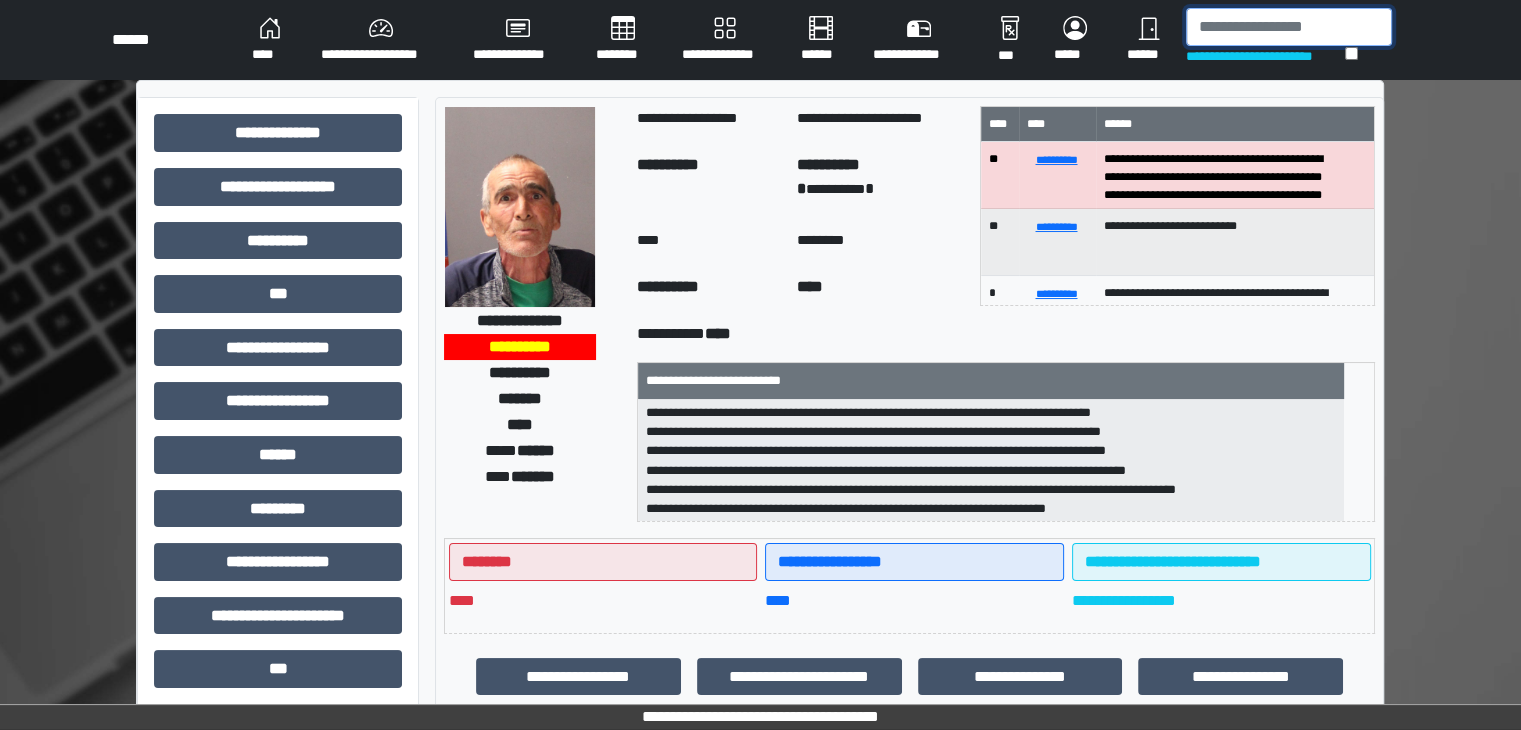 scroll, scrollTop: 83, scrollLeft: 0, axis: vertical 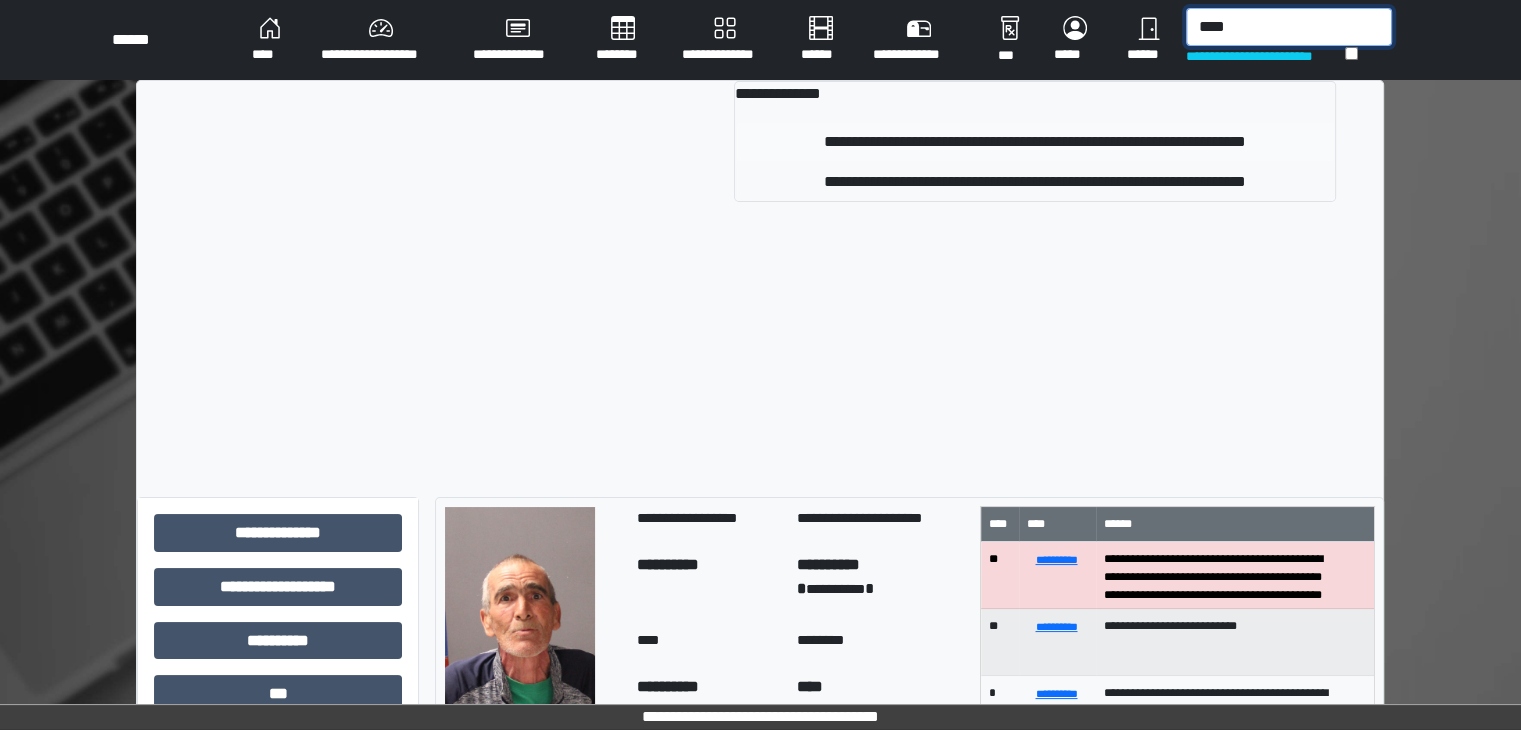type on "****" 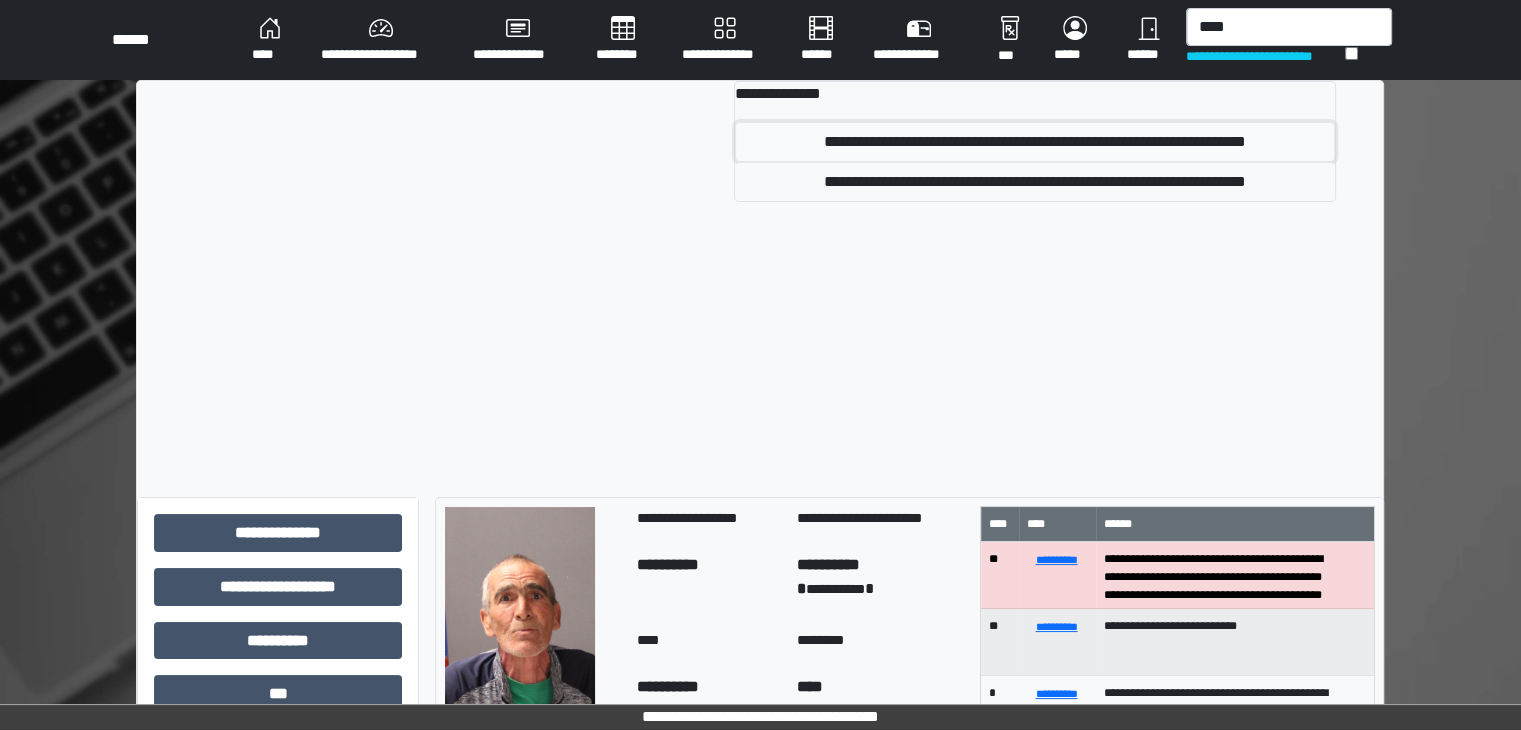 click on "**********" at bounding box center (1034, 142) 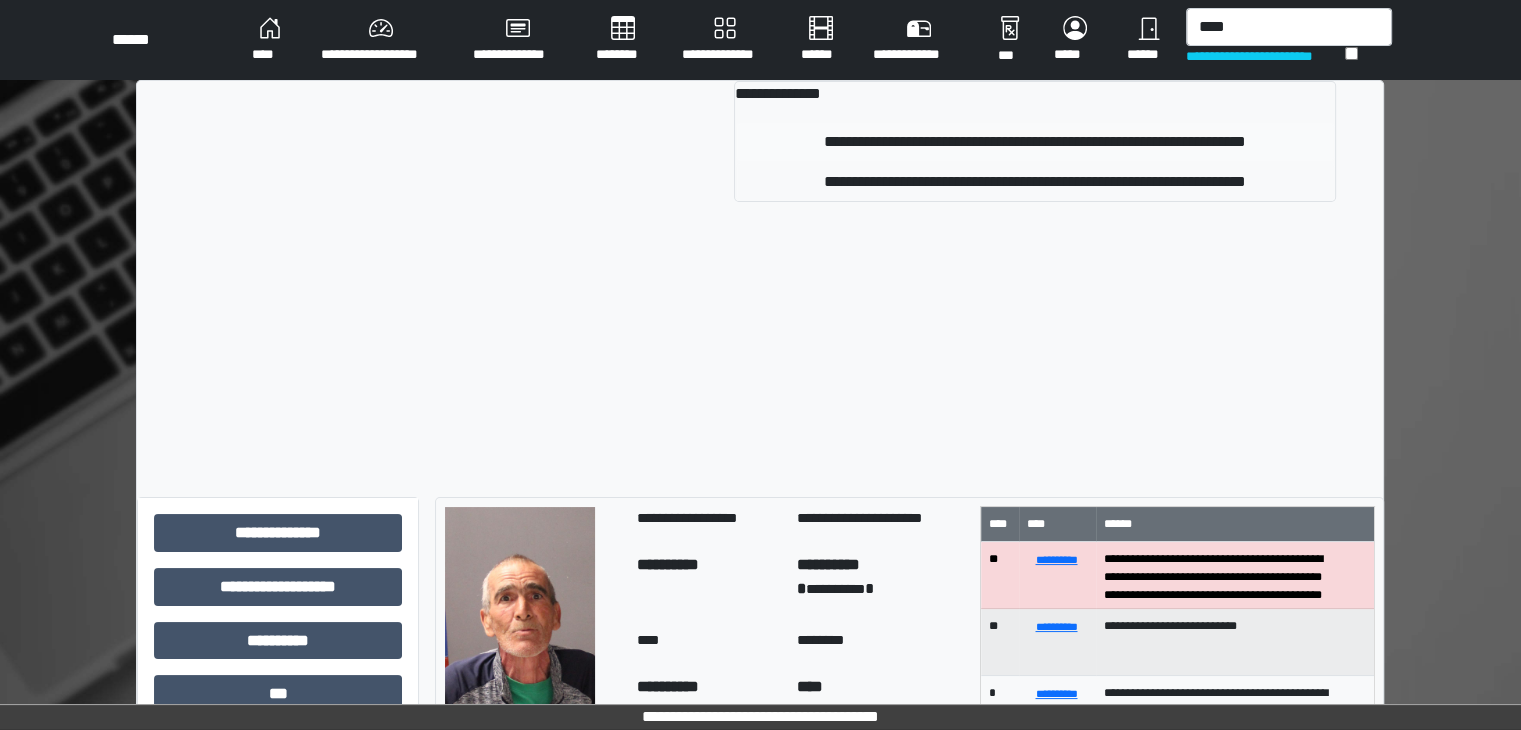type 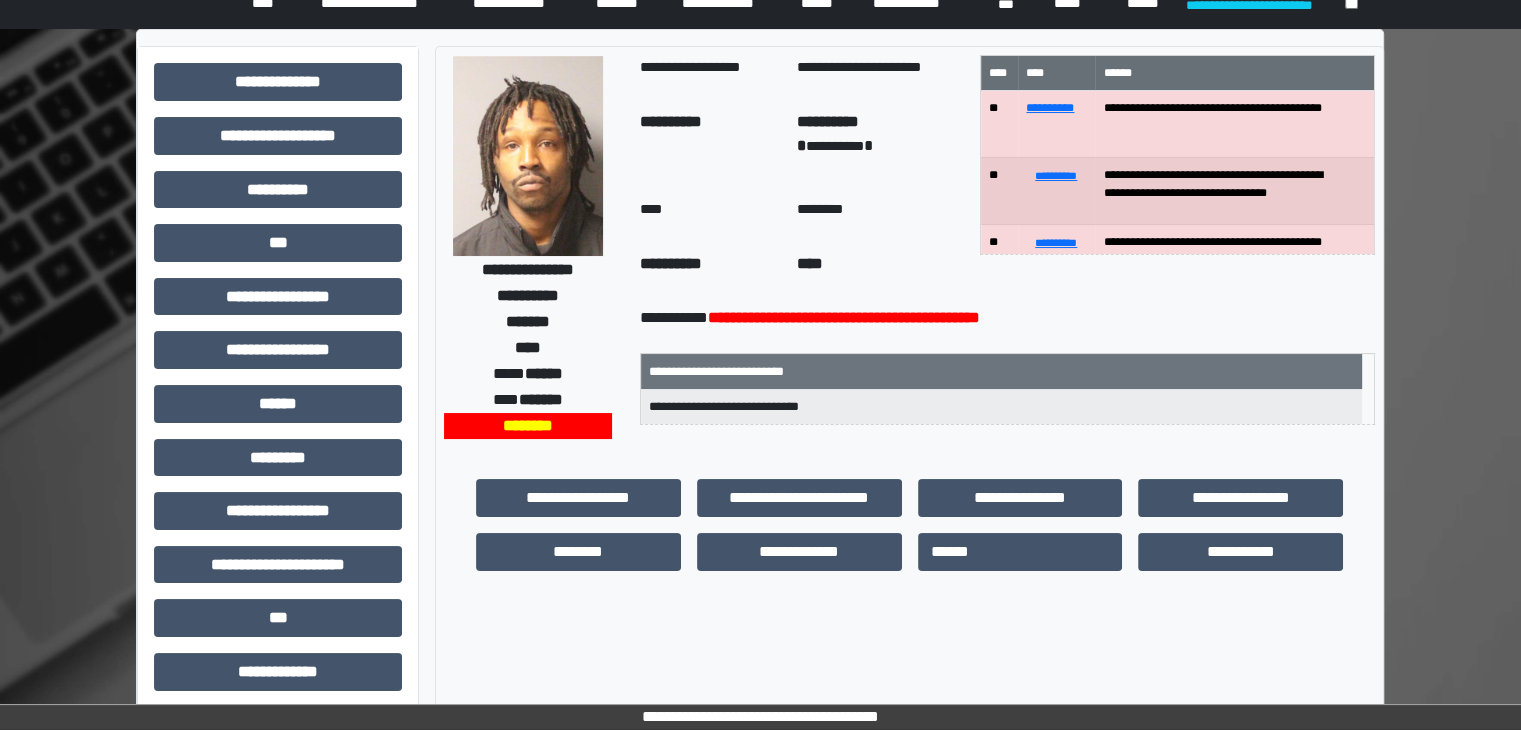 scroll, scrollTop: 100, scrollLeft: 0, axis: vertical 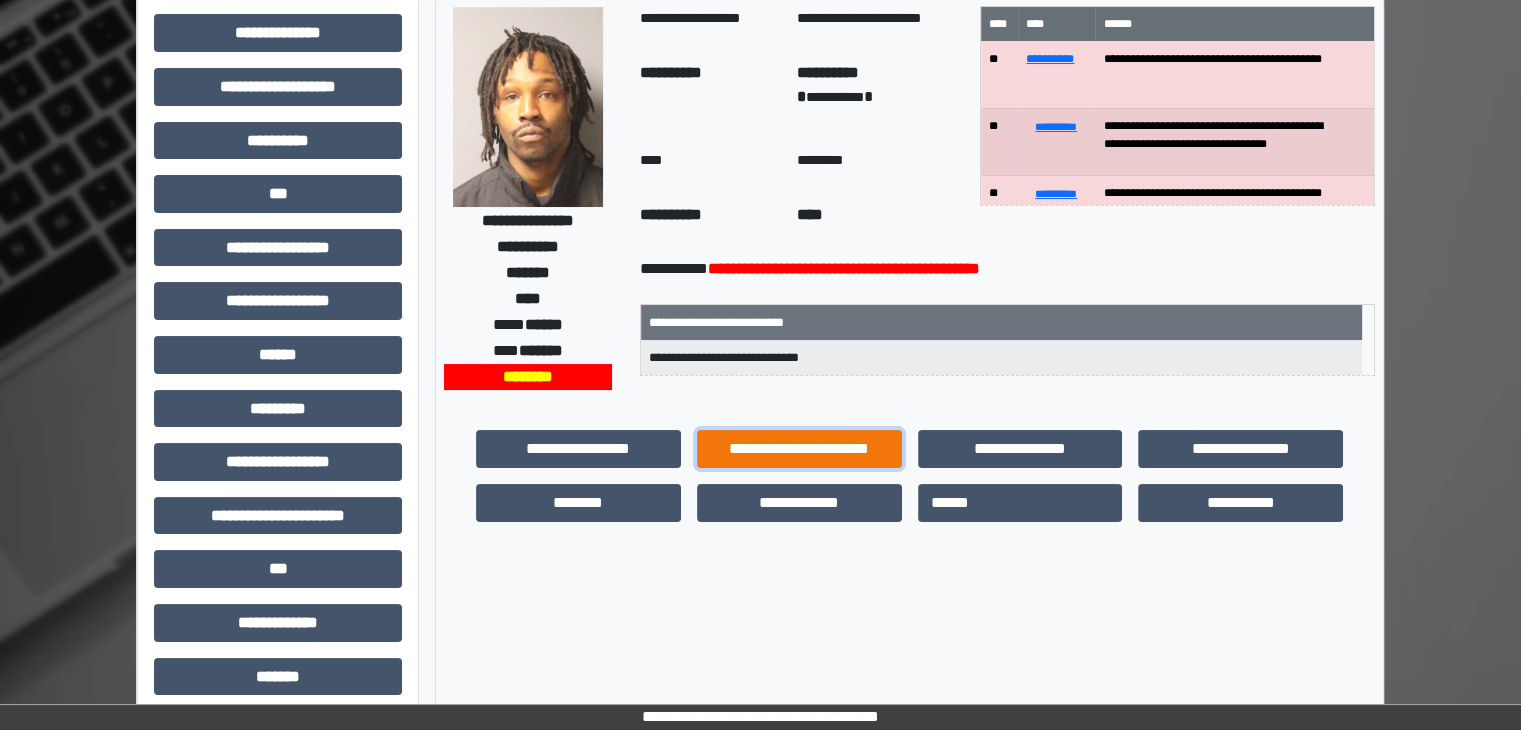 click on "**********" at bounding box center [799, 449] 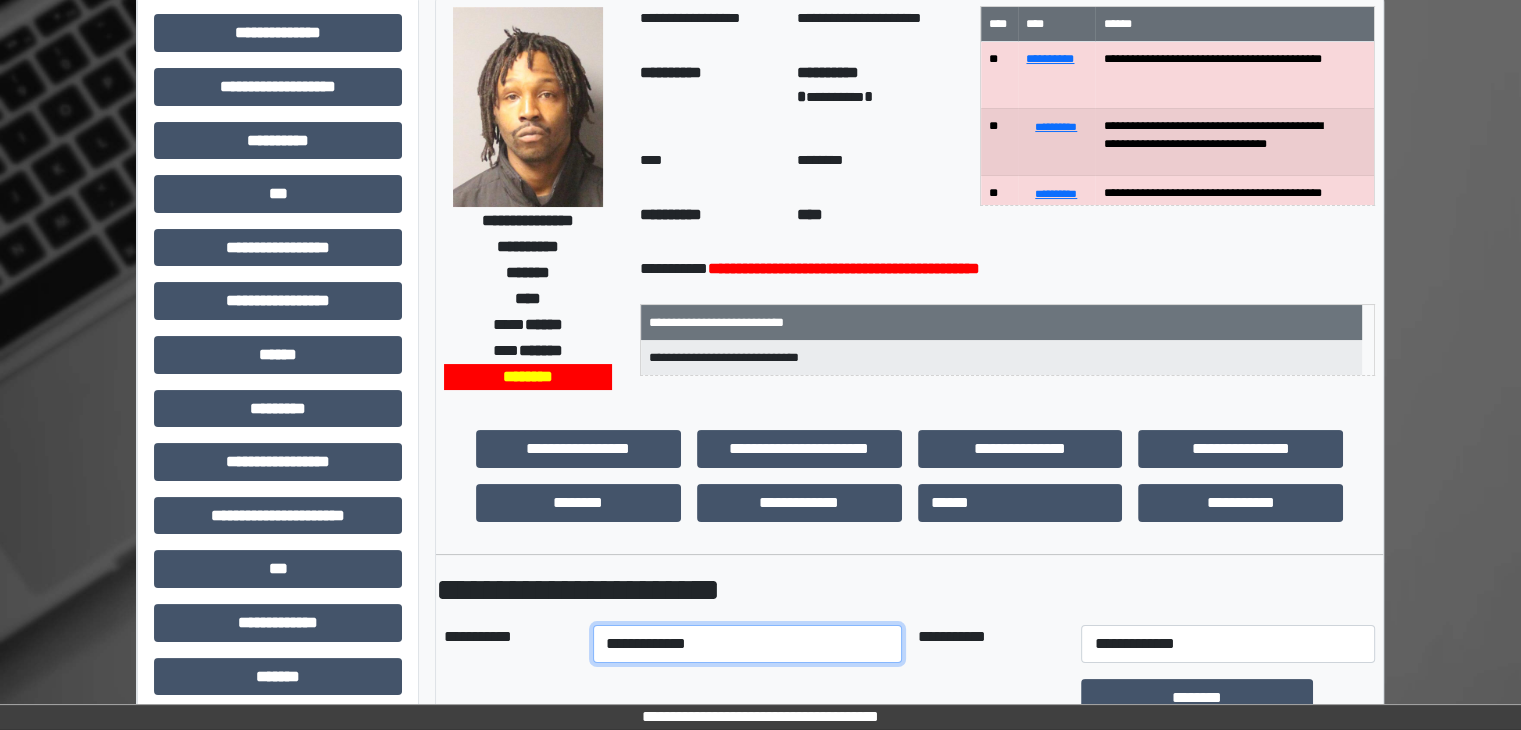 click on "**********" at bounding box center [747, 644] 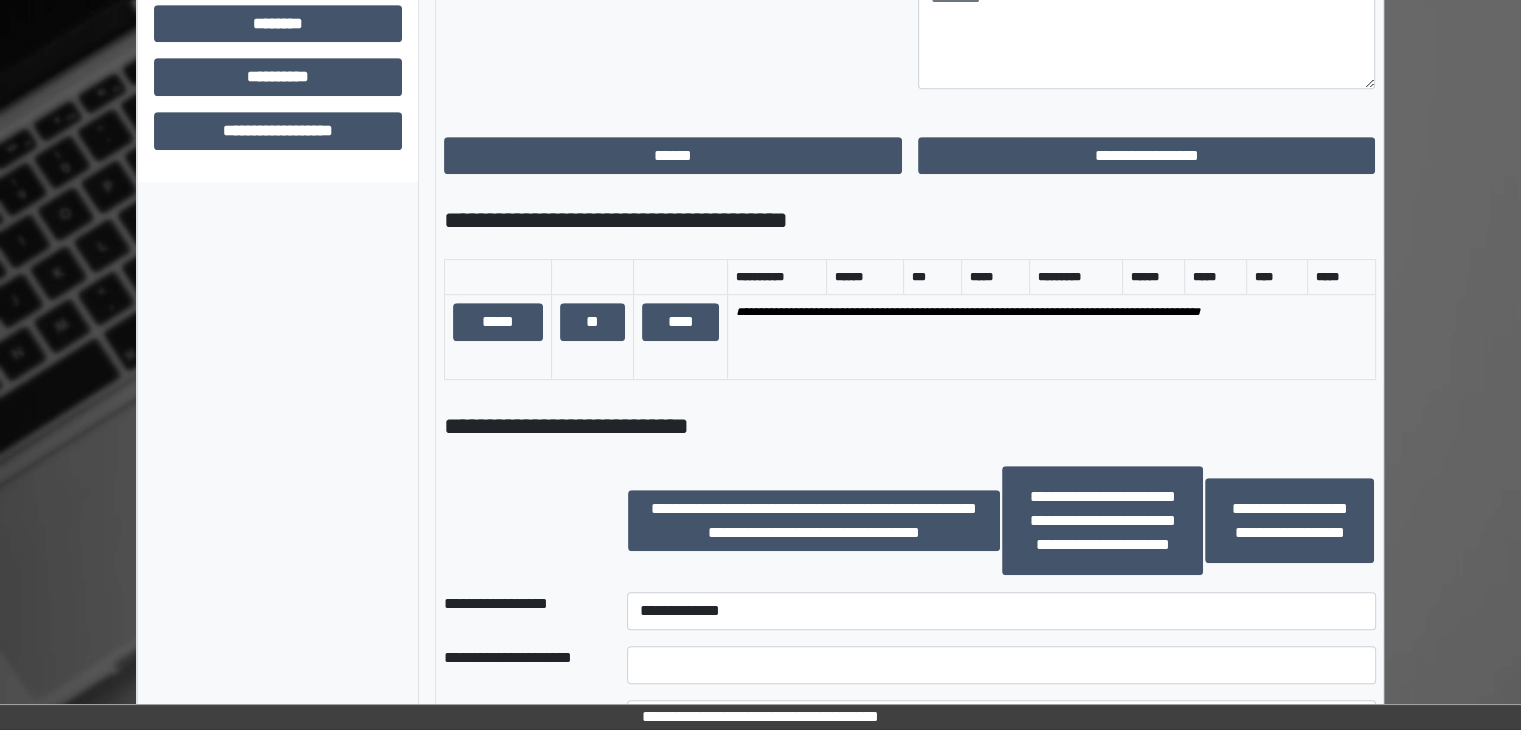 scroll, scrollTop: 1100, scrollLeft: 0, axis: vertical 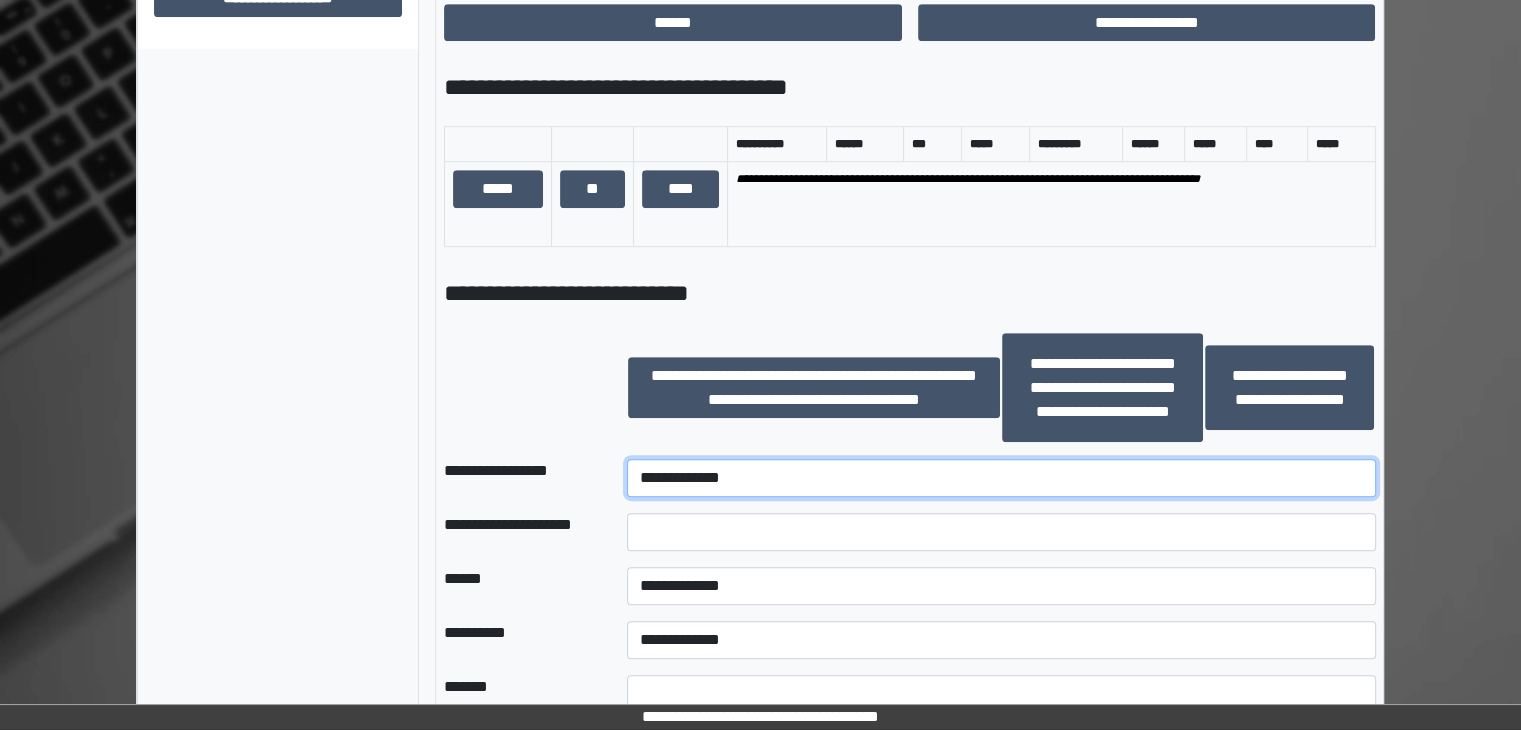 click on "**********" at bounding box center (1001, 478) 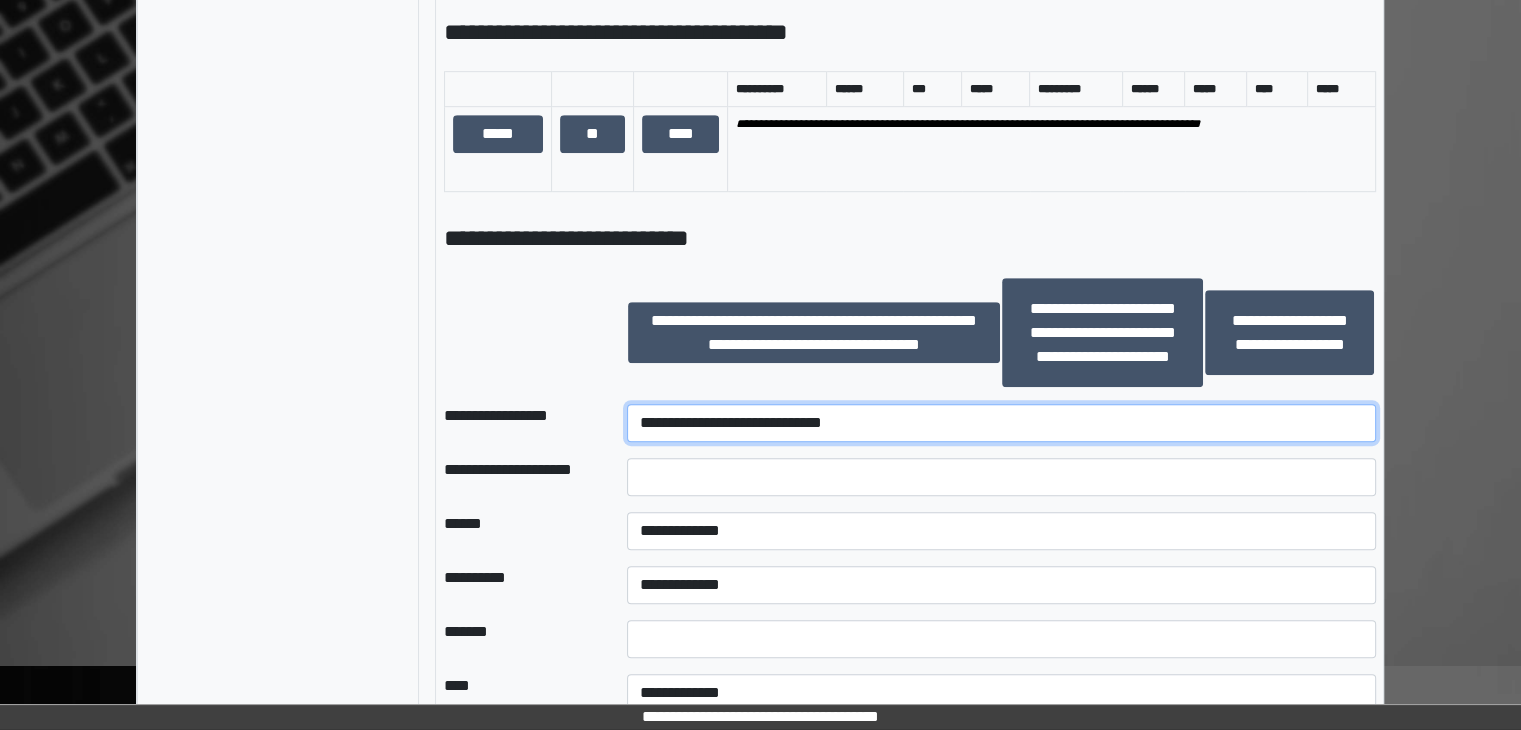 scroll, scrollTop: 1200, scrollLeft: 0, axis: vertical 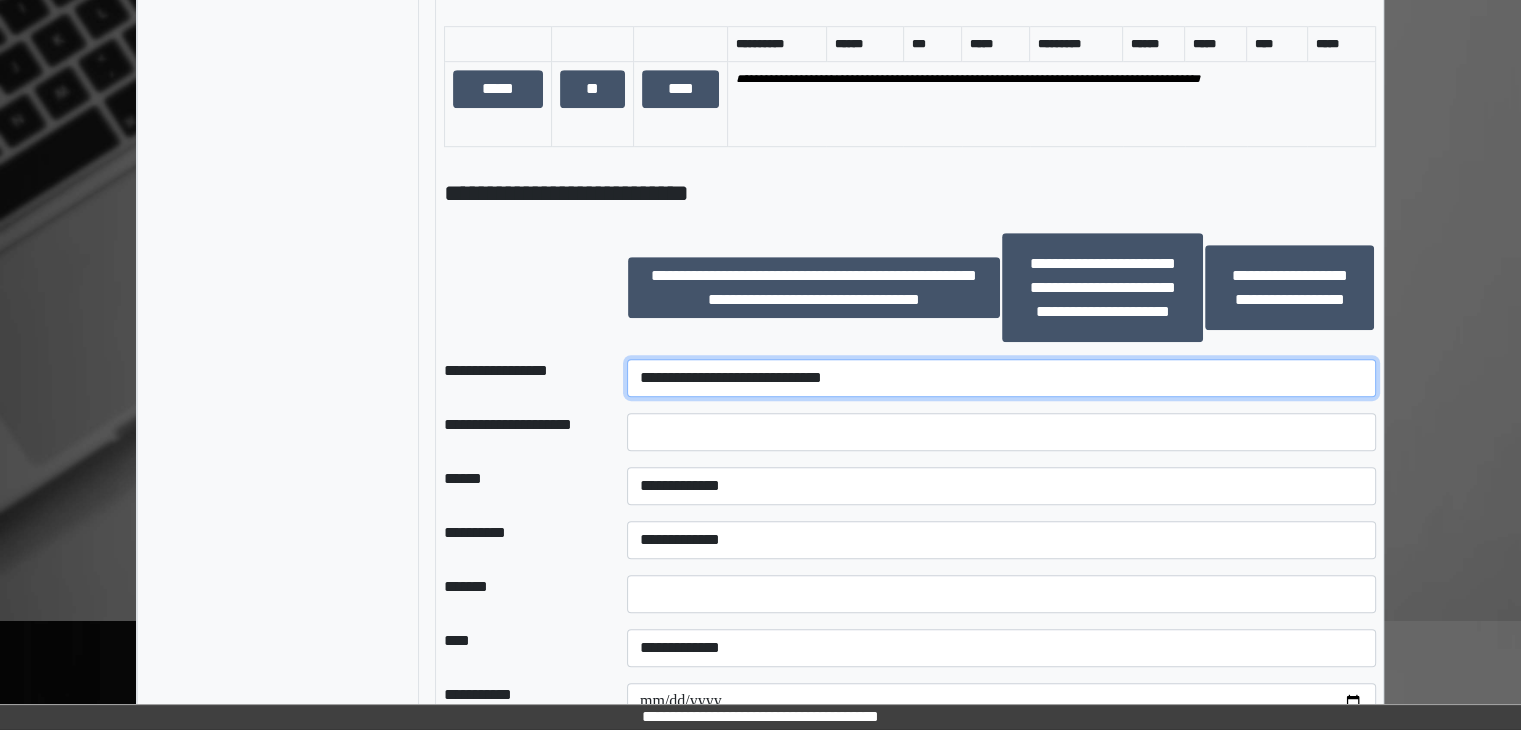 click on "**********" at bounding box center [1001, 378] 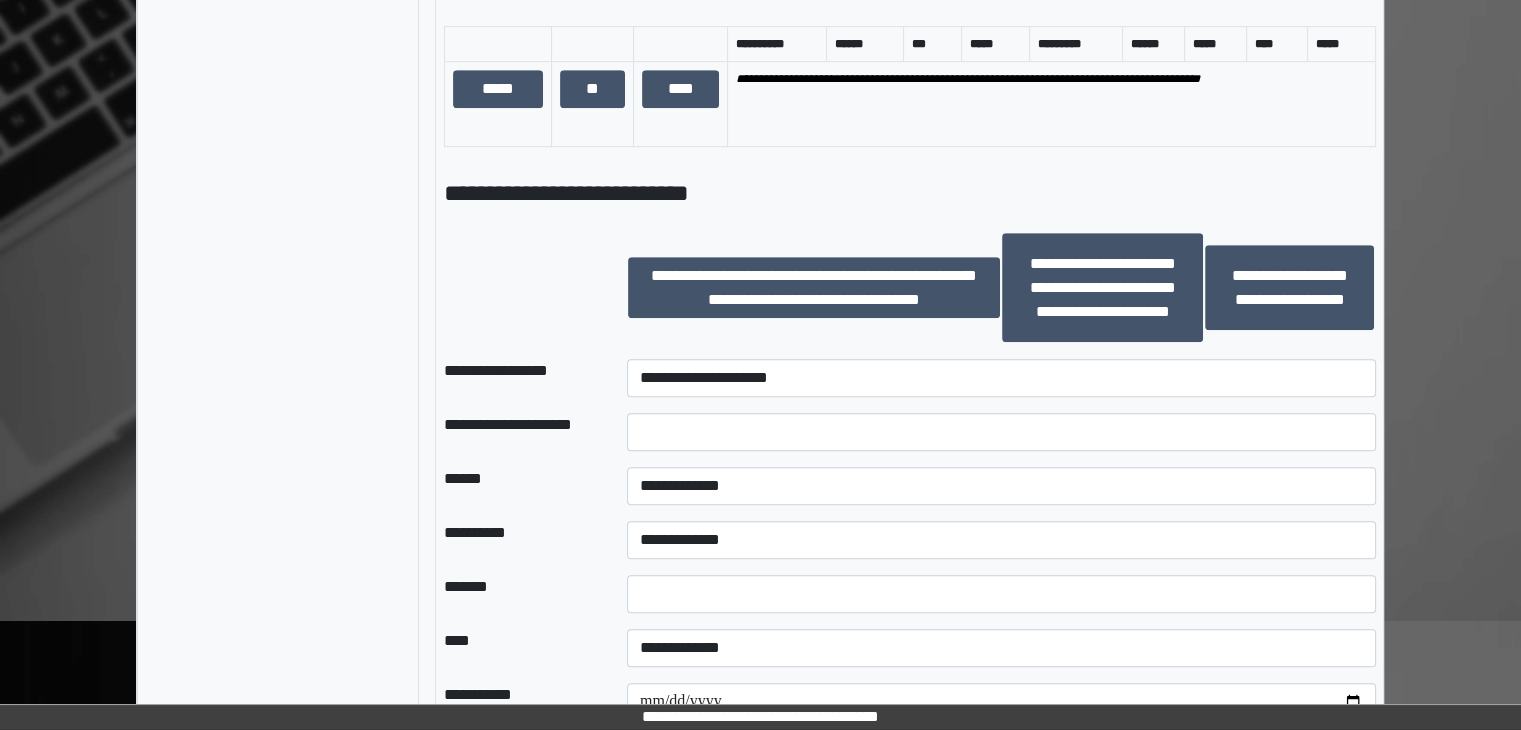click on "**********" at bounding box center [278, -74] 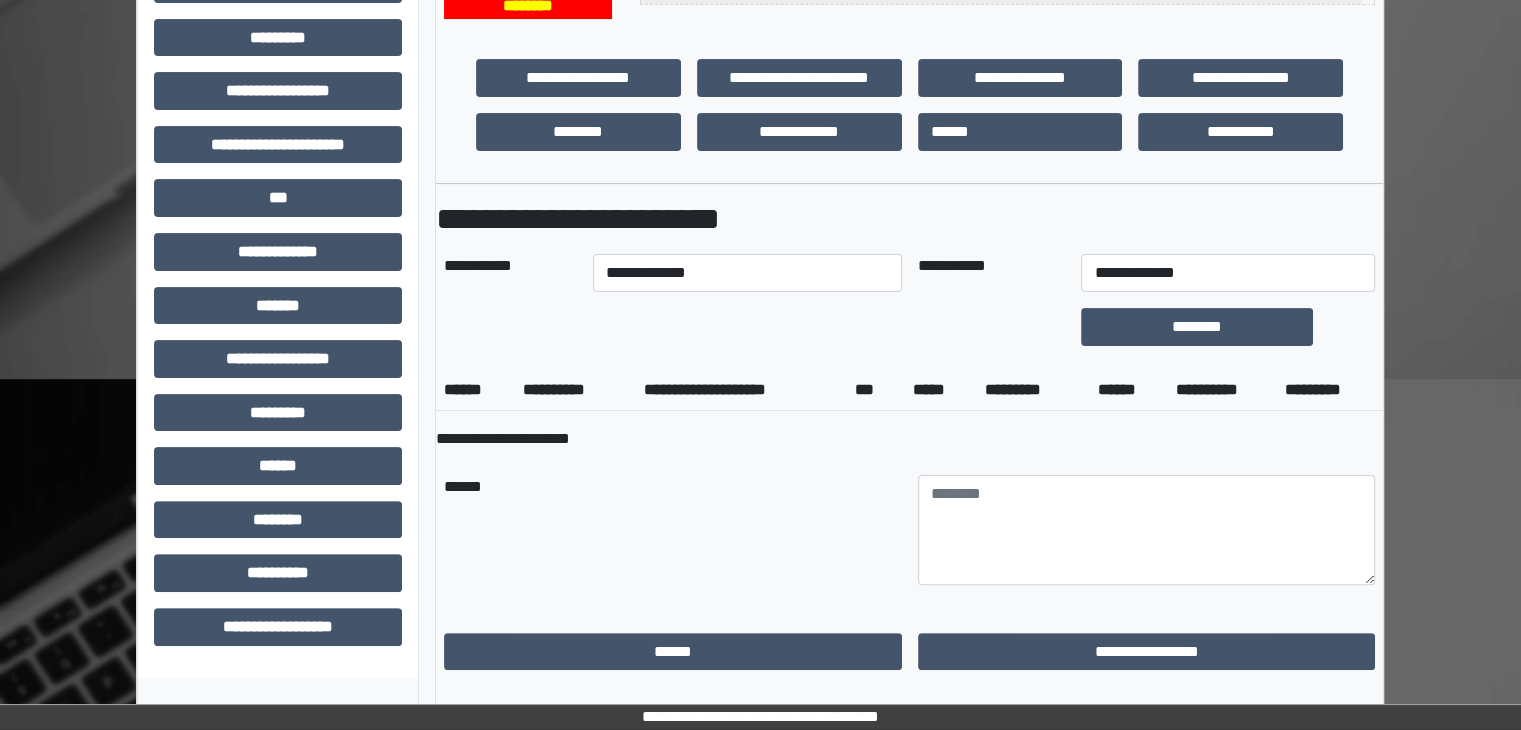 scroll, scrollTop: 0, scrollLeft: 0, axis: both 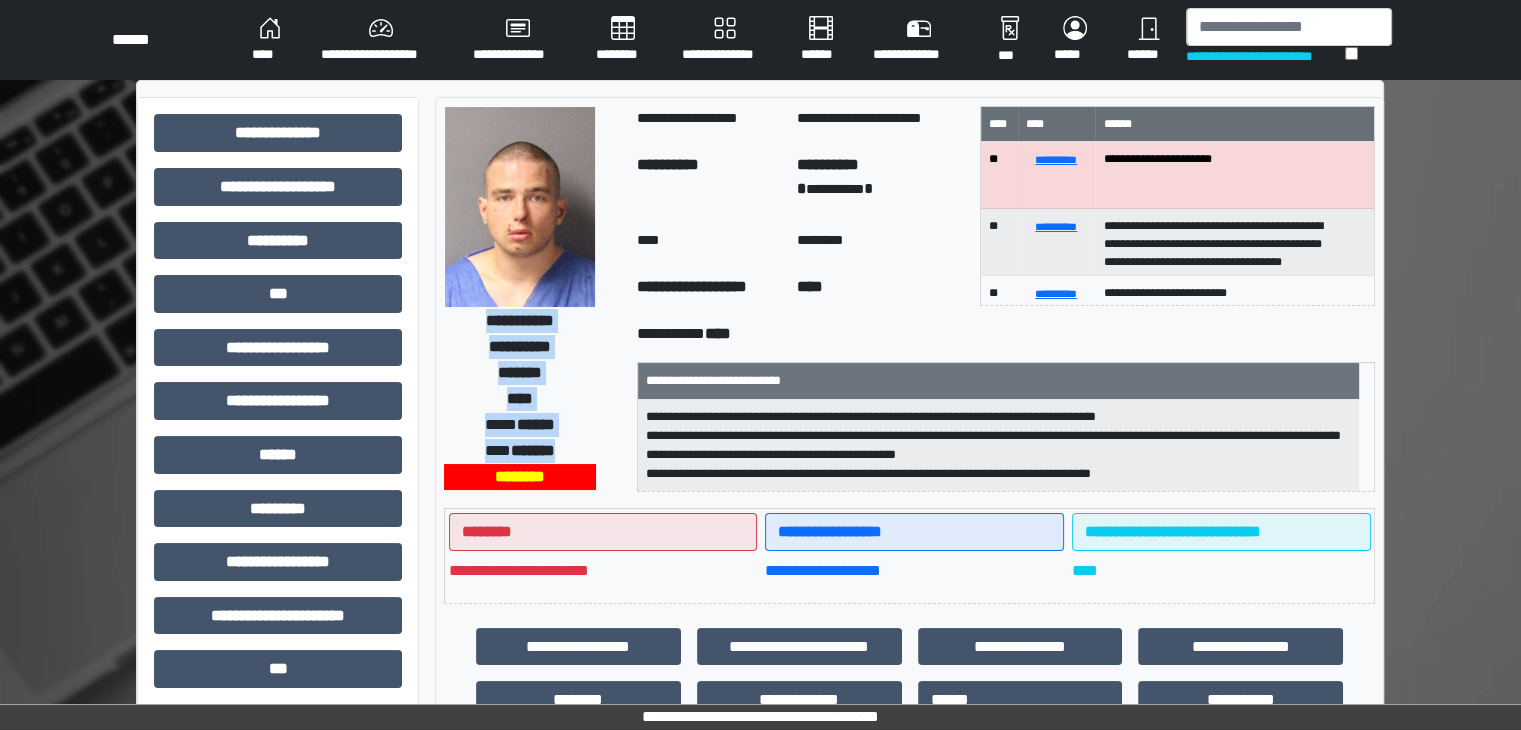 drag, startPoint x: 265, startPoint y: 33, endPoint x: 884, endPoint y: 345, distance: 693.1847 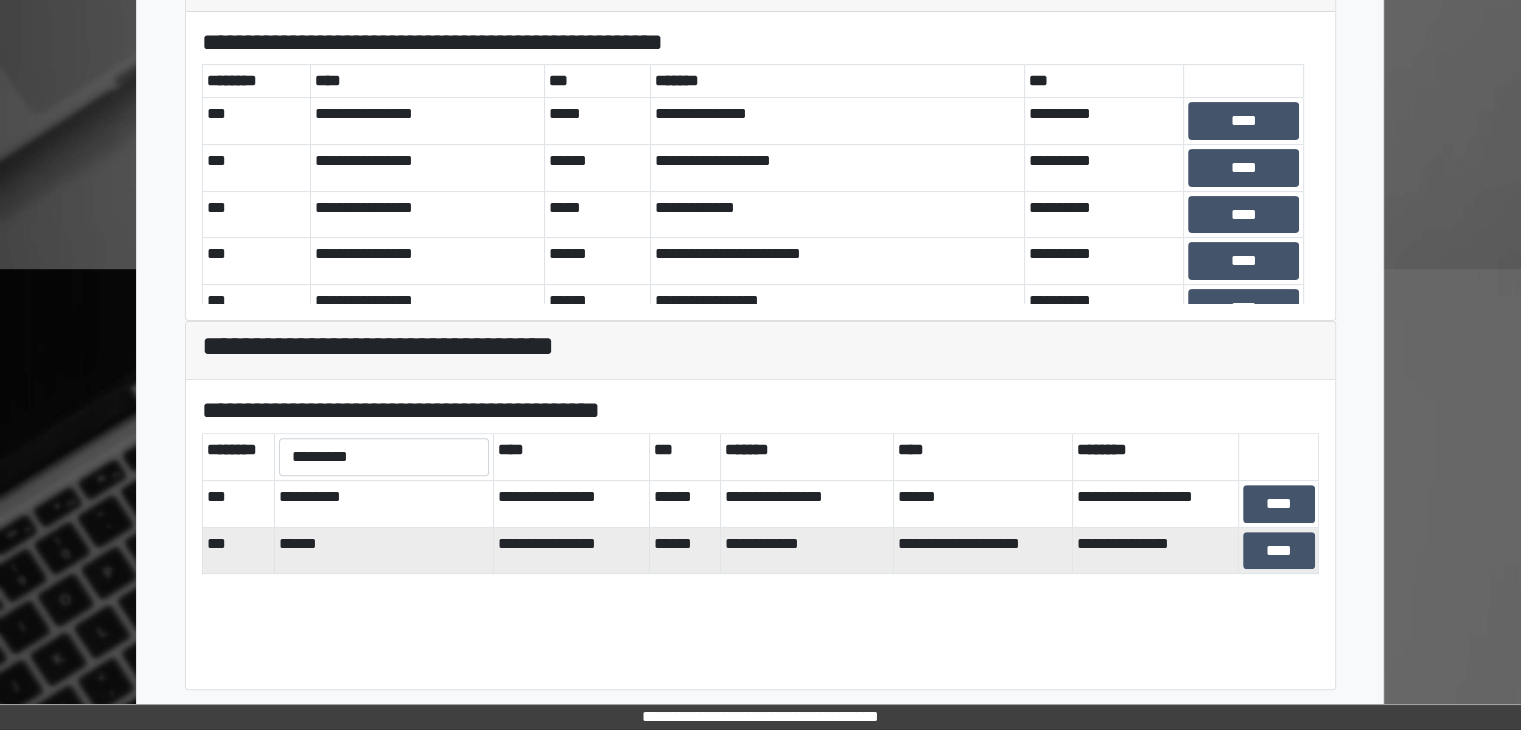 scroll, scrollTop: 481, scrollLeft: 0, axis: vertical 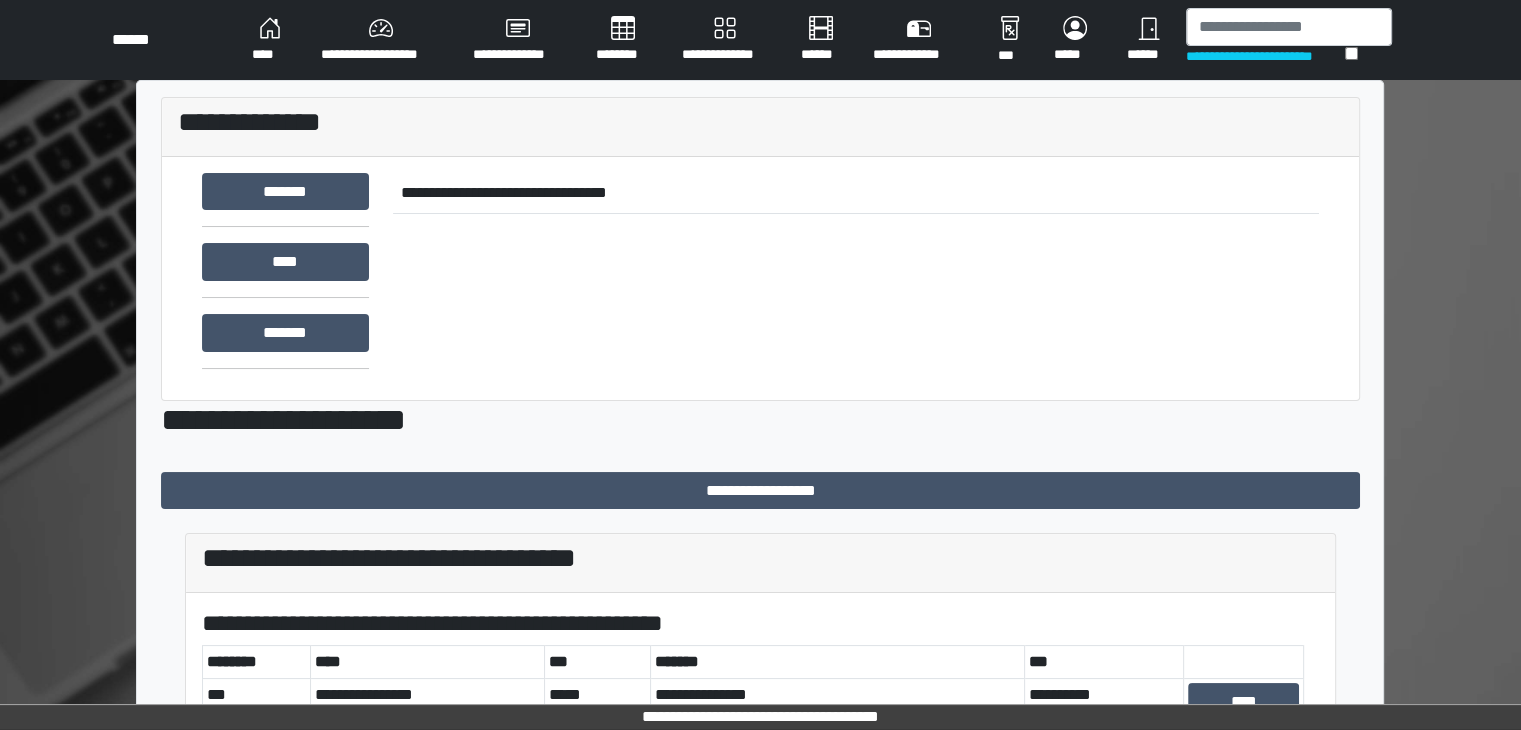 click on "**********" at bounding box center [381, 40] 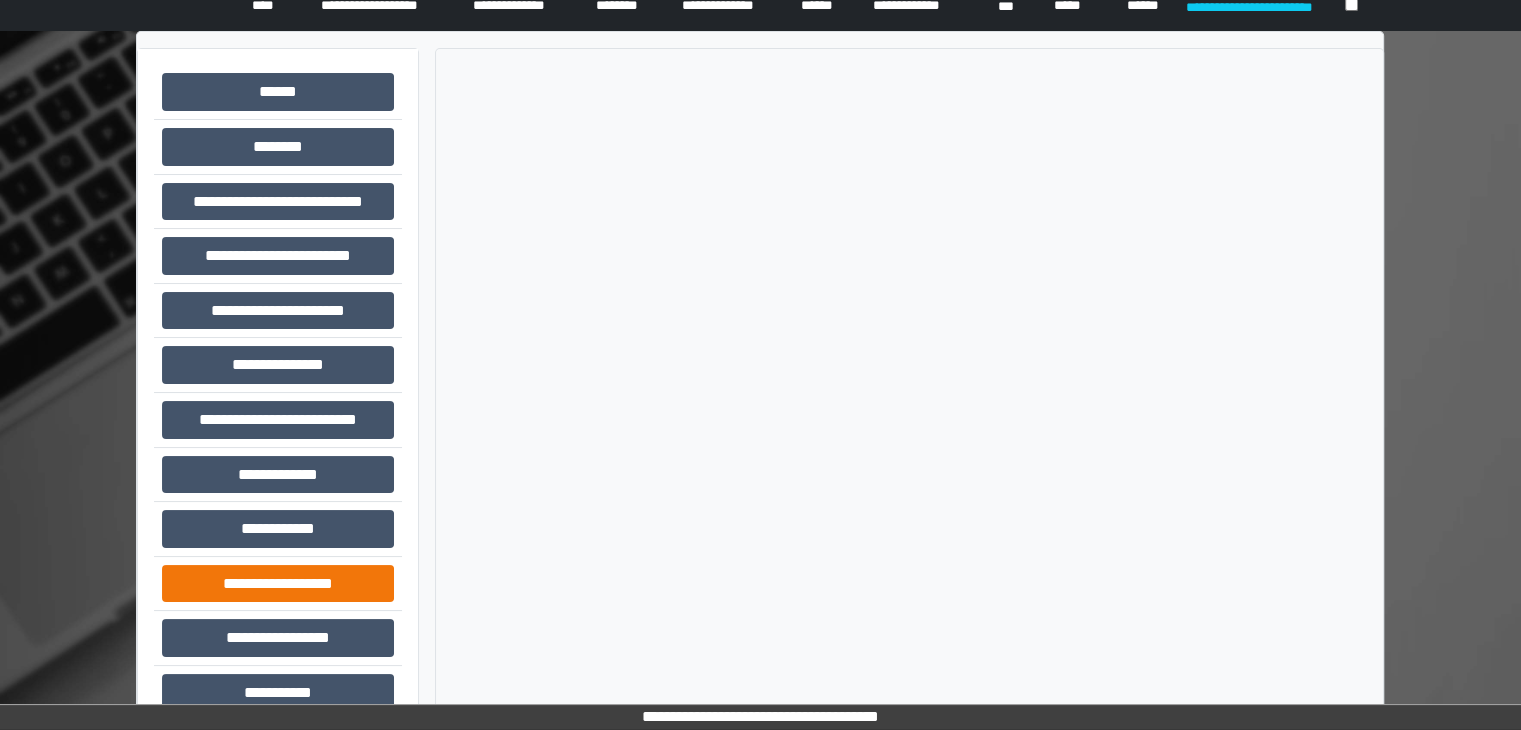 scroll, scrollTop: 0, scrollLeft: 0, axis: both 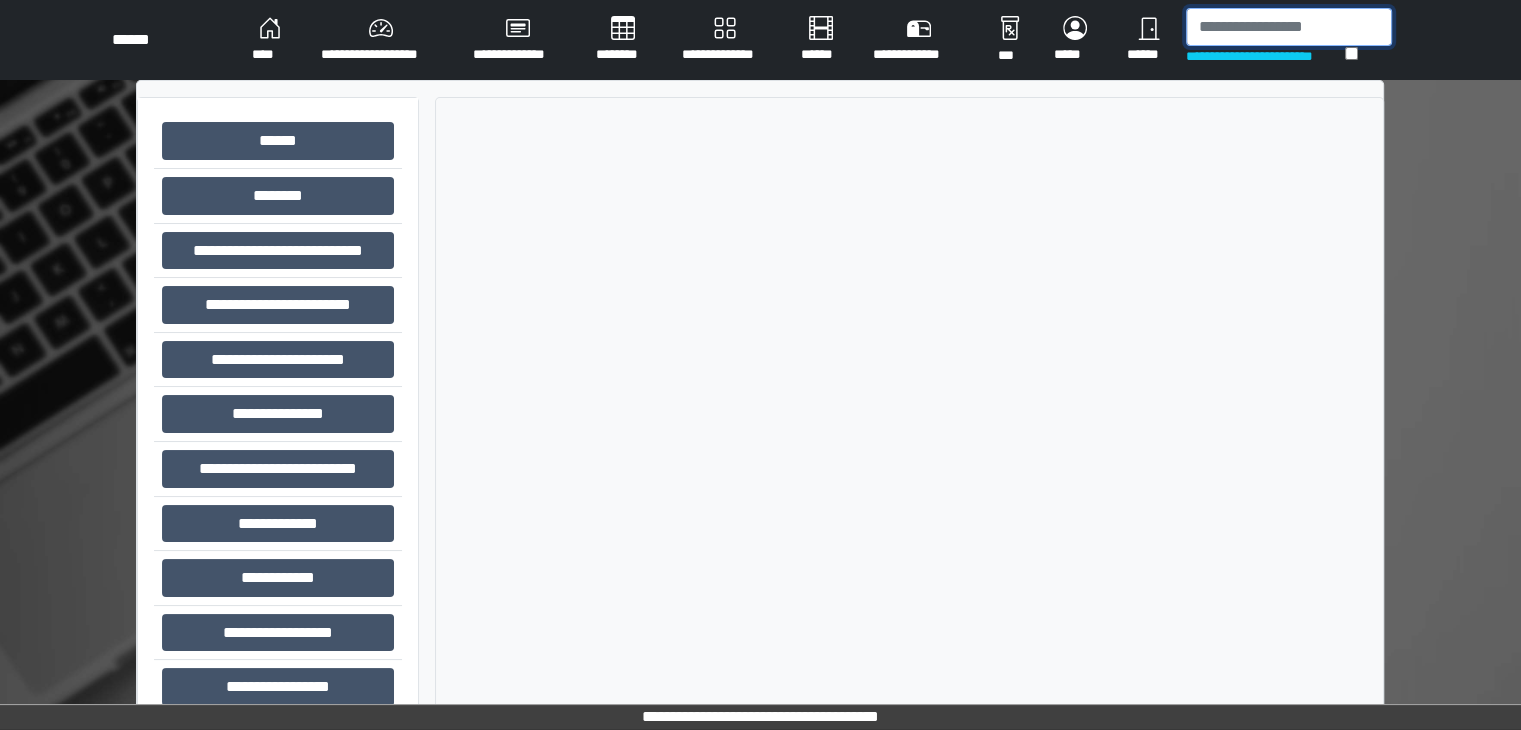 click at bounding box center (1289, 27) 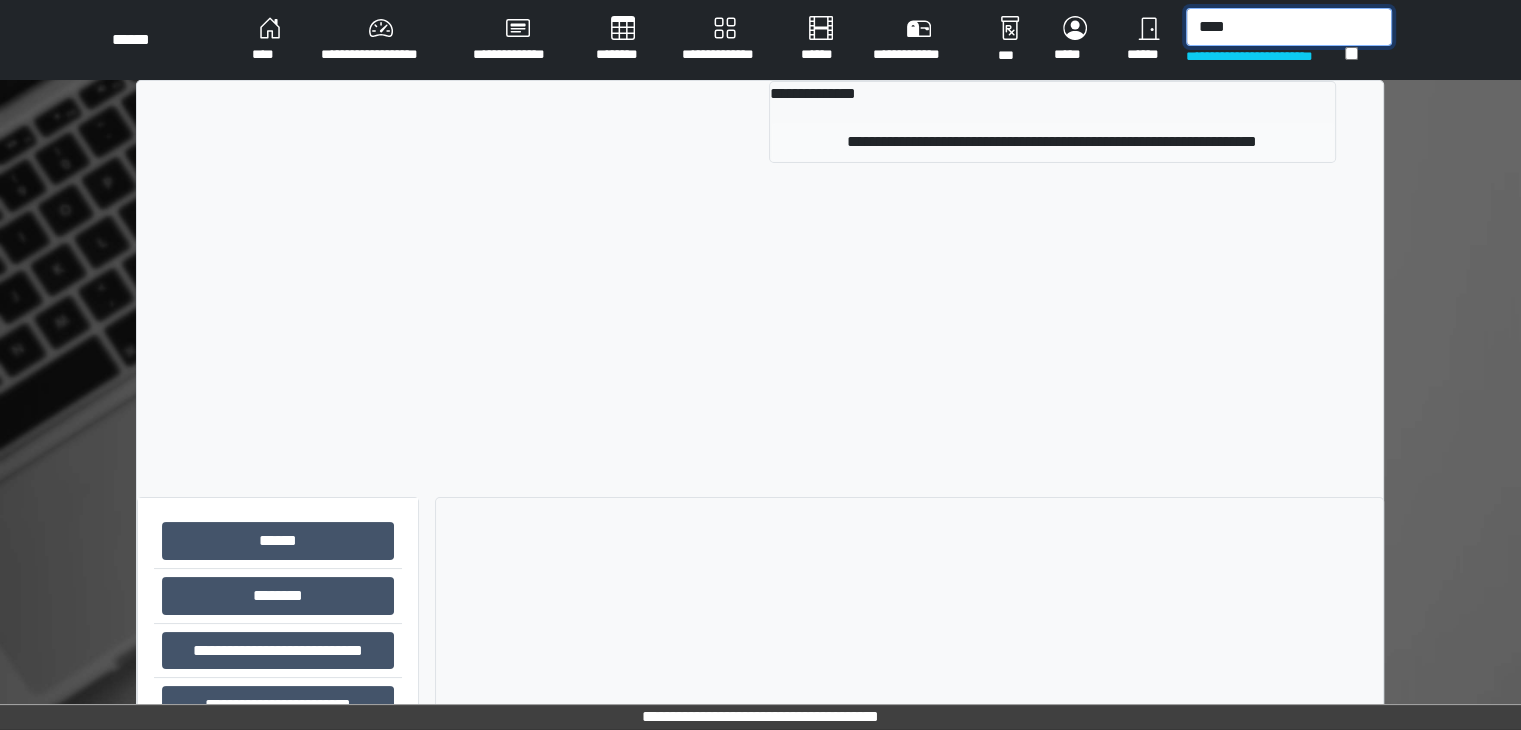 type on "****" 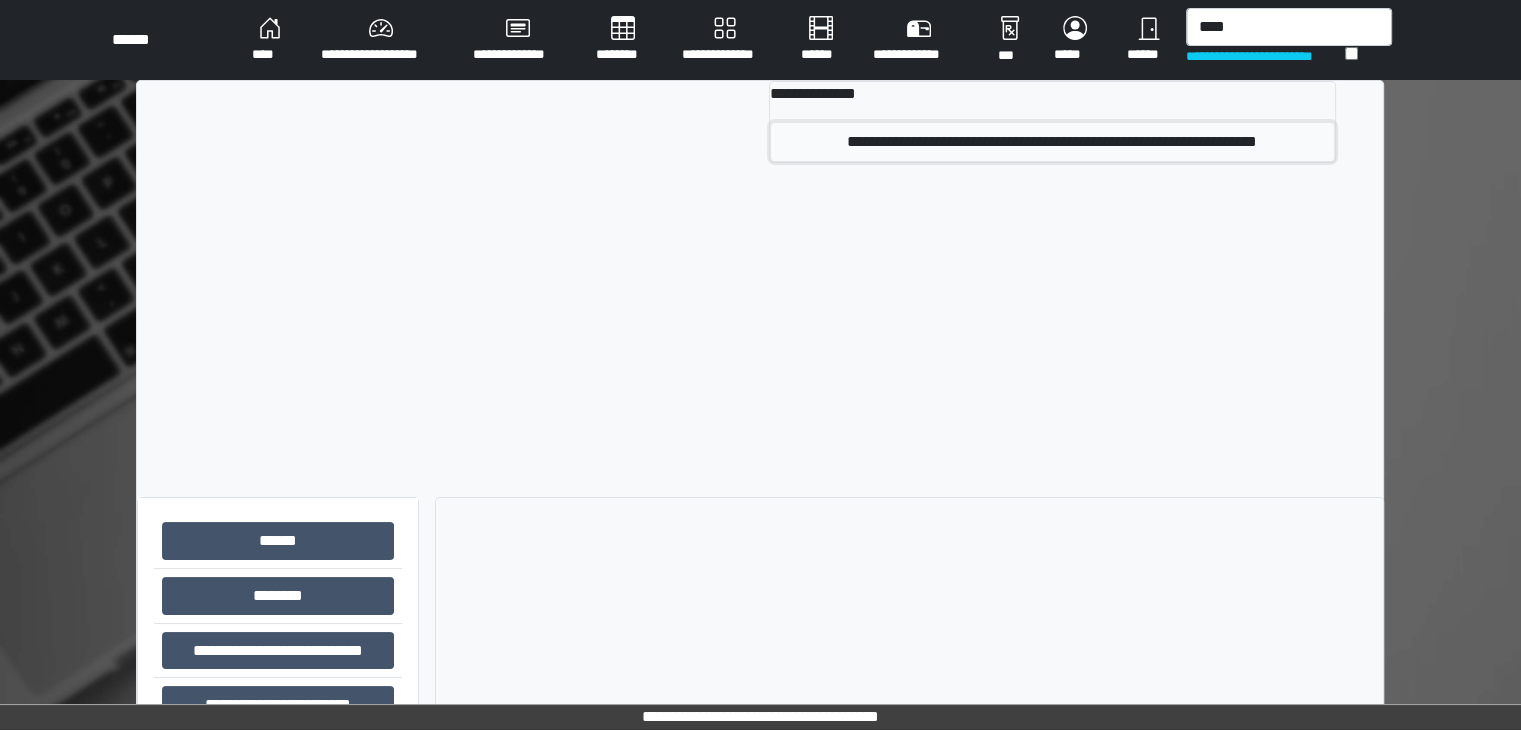 drag, startPoint x: 832, startPoint y: 143, endPoint x: 0, endPoint y: 470, distance: 893.95355 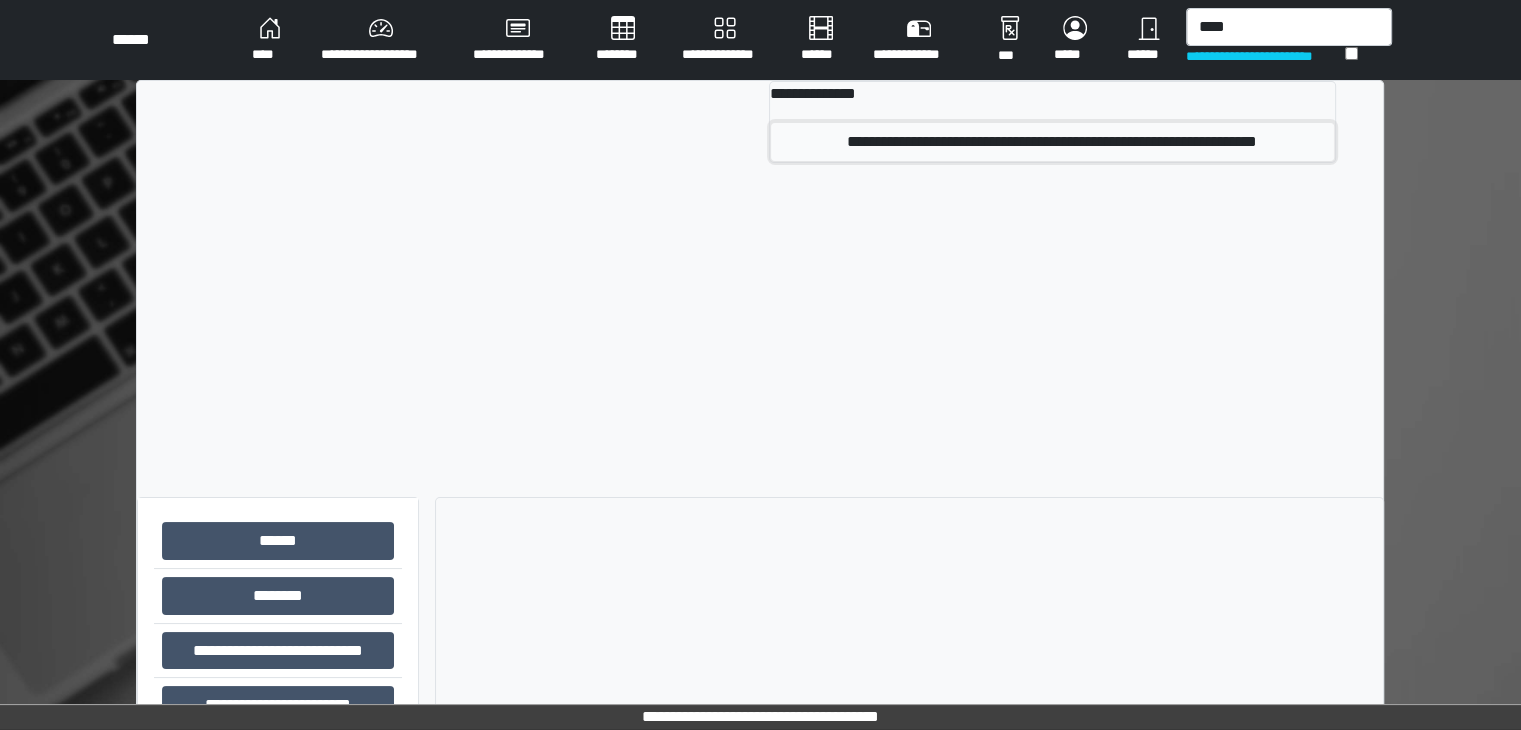 click on "**********" at bounding box center [1052, 142] 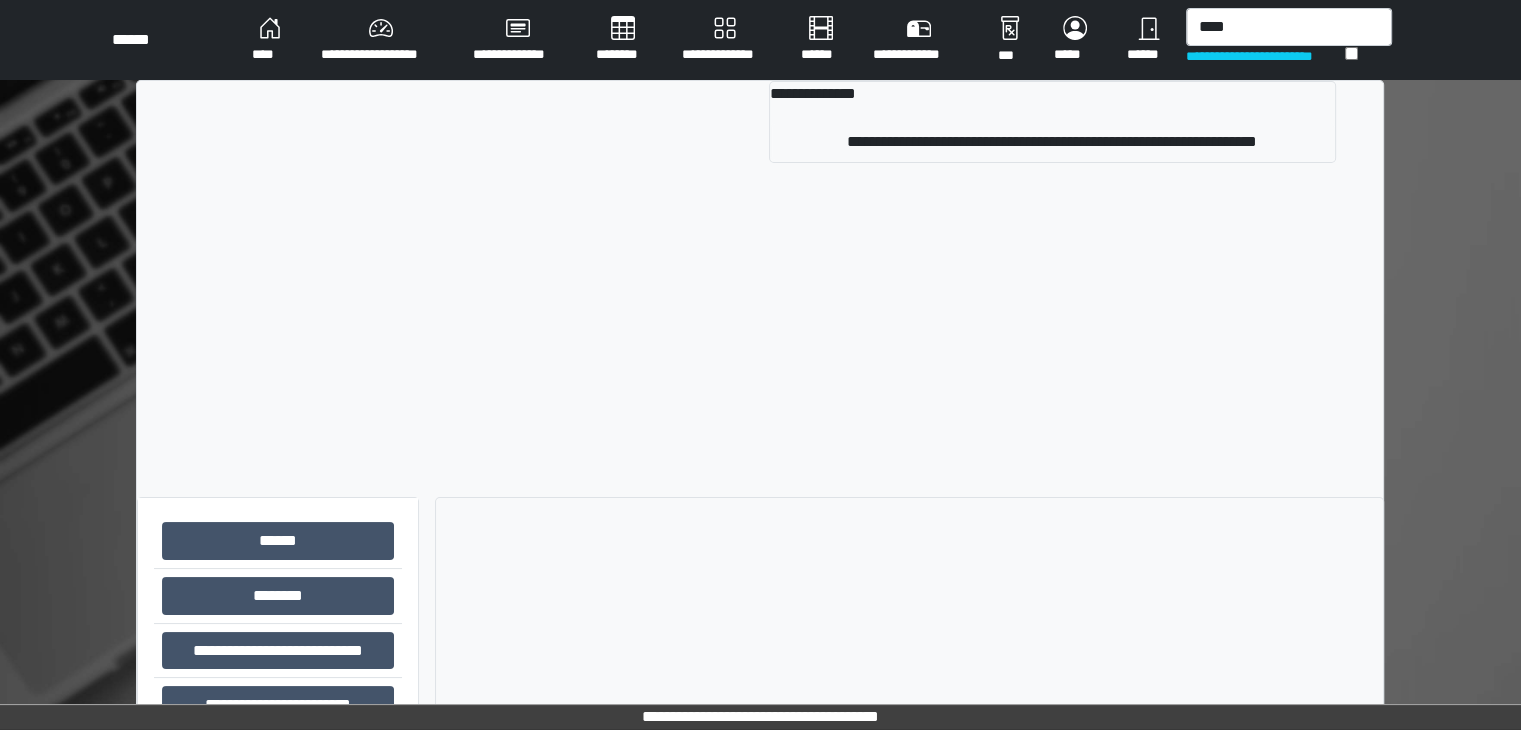 type 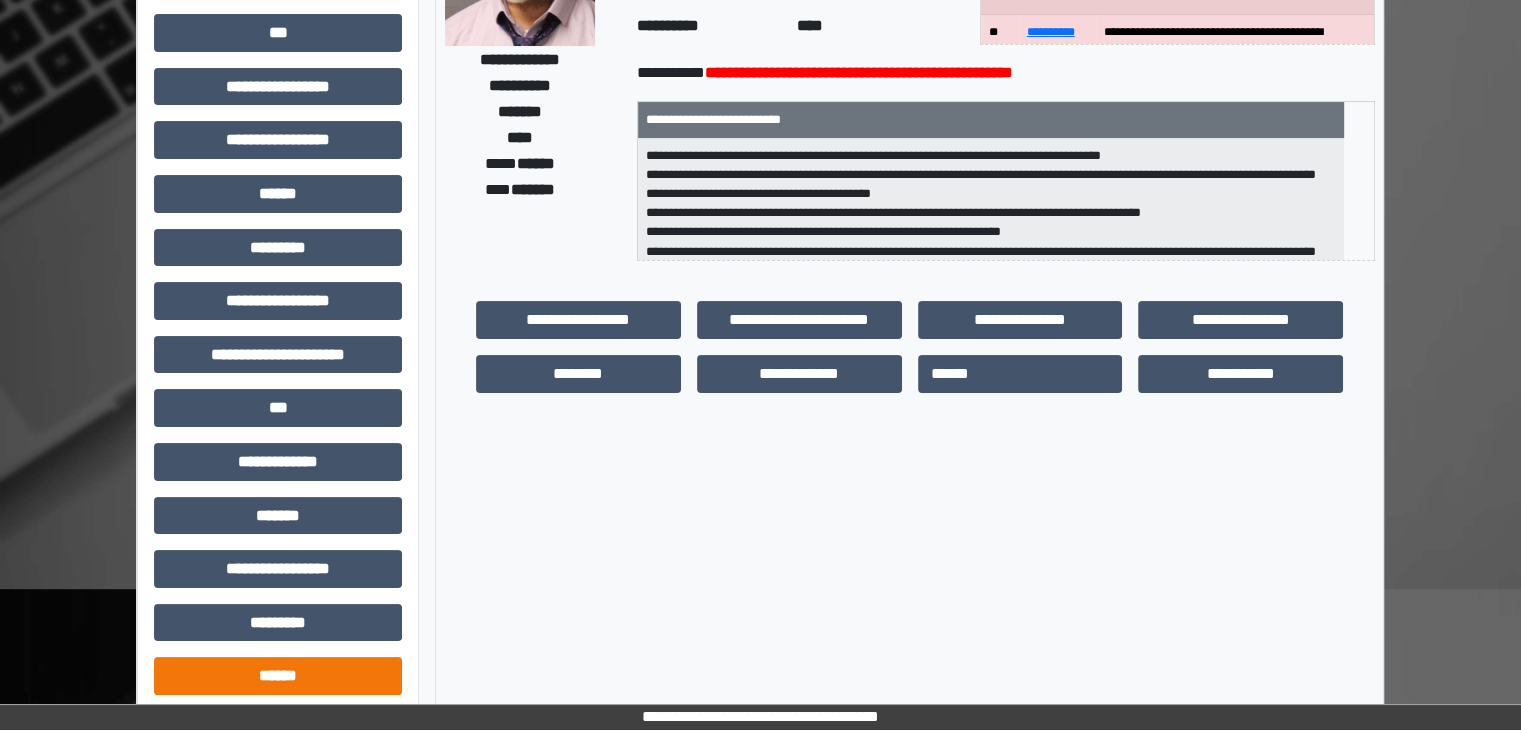 scroll, scrollTop: 400, scrollLeft: 0, axis: vertical 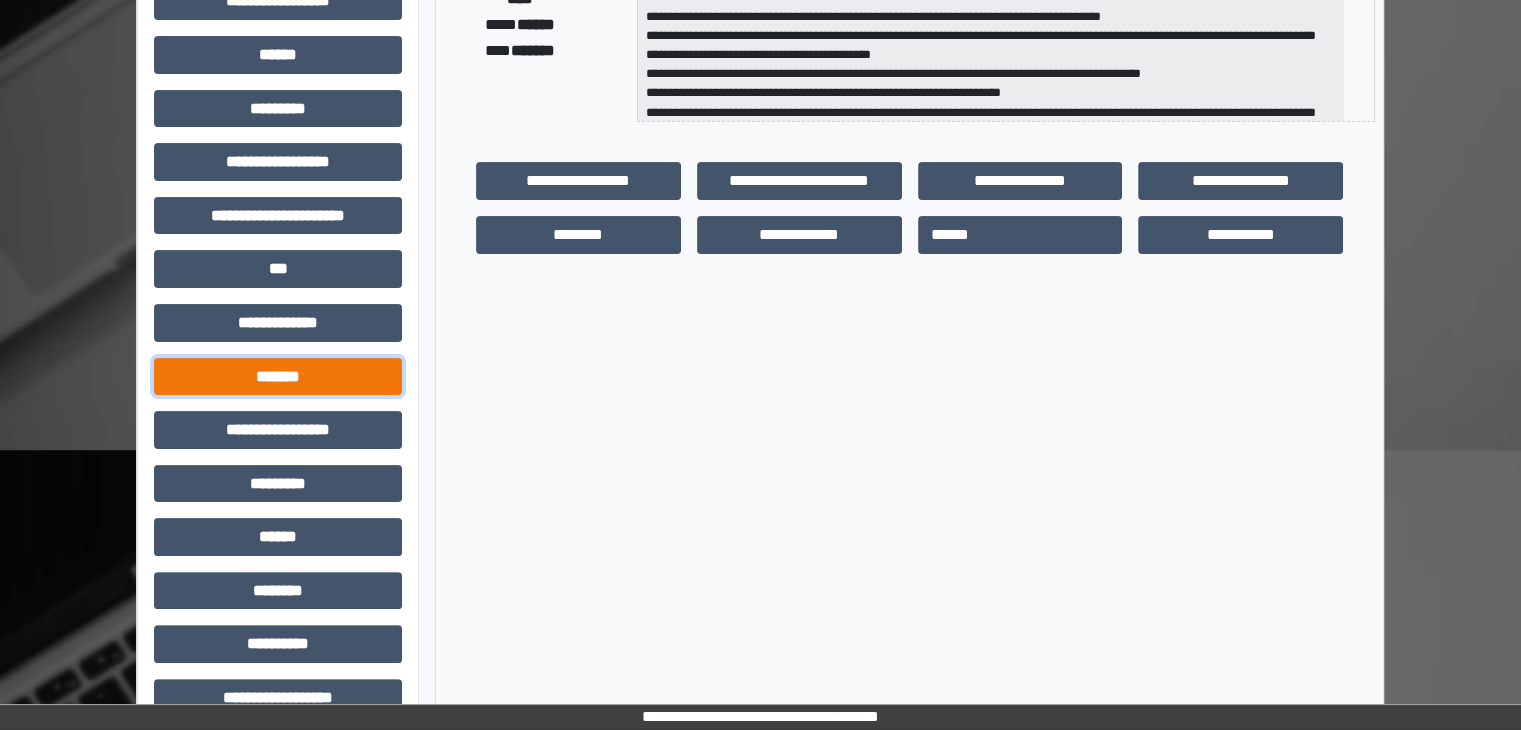 click on "*******" at bounding box center (278, 377) 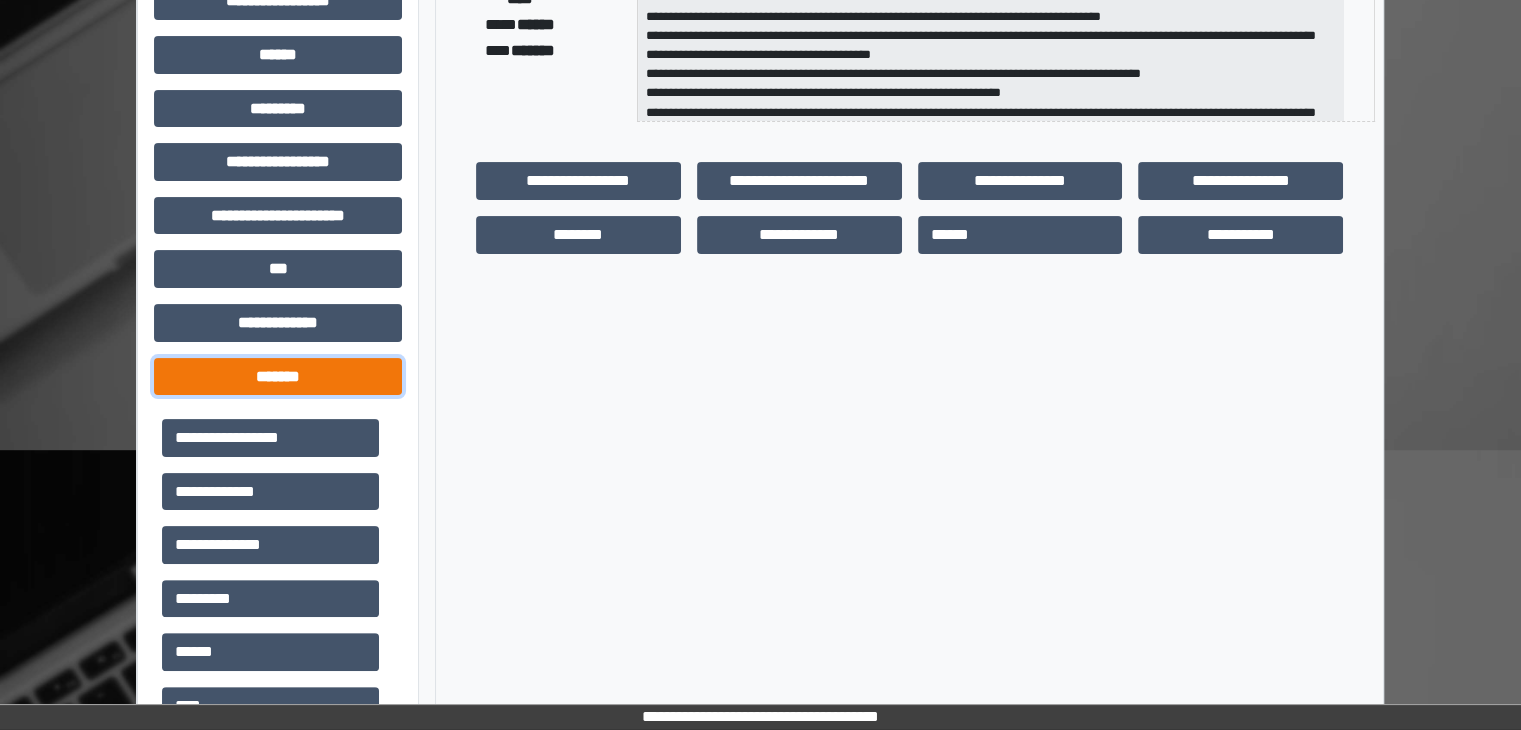 click on "*******" at bounding box center [278, 377] 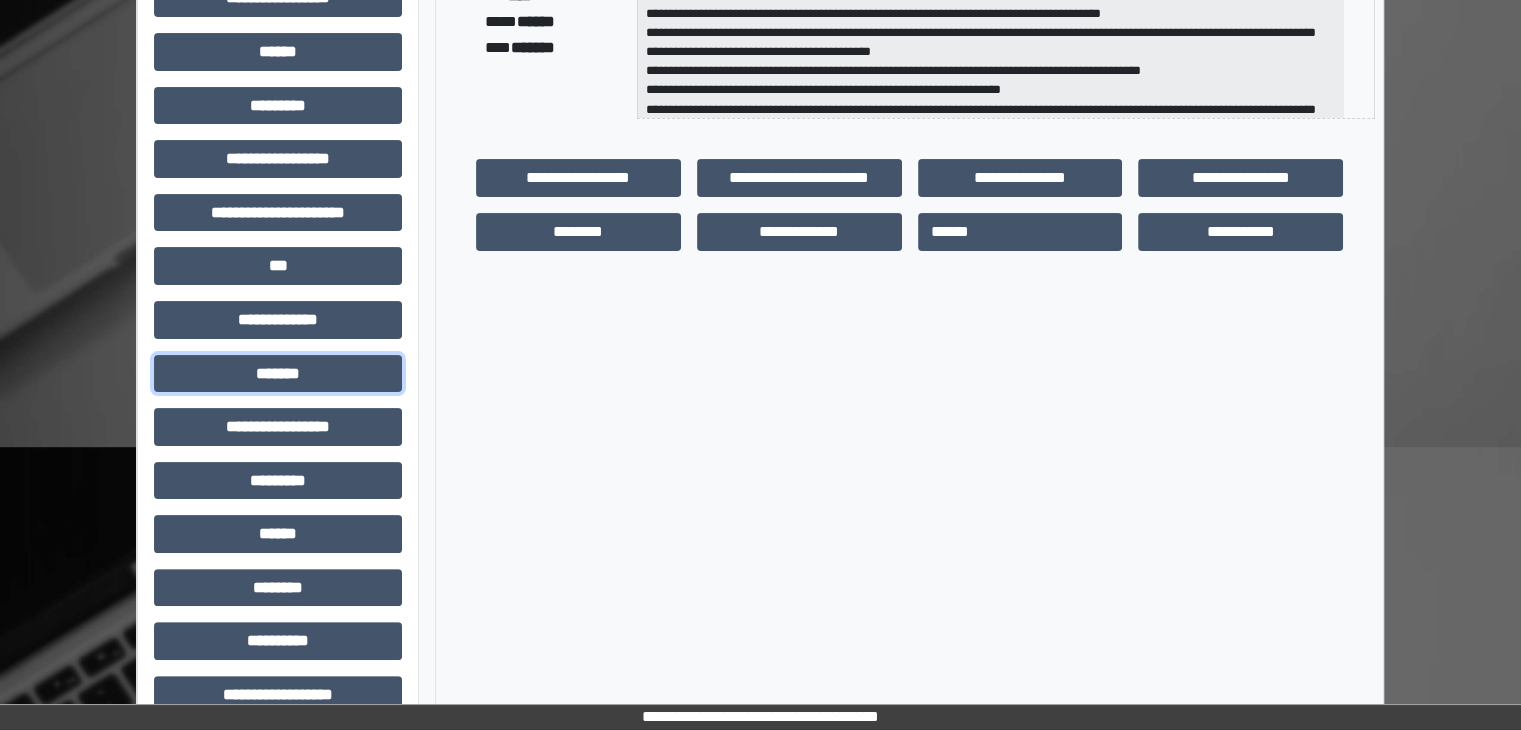 scroll, scrollTop: 436, scrollLeft: 0, axis: vertical 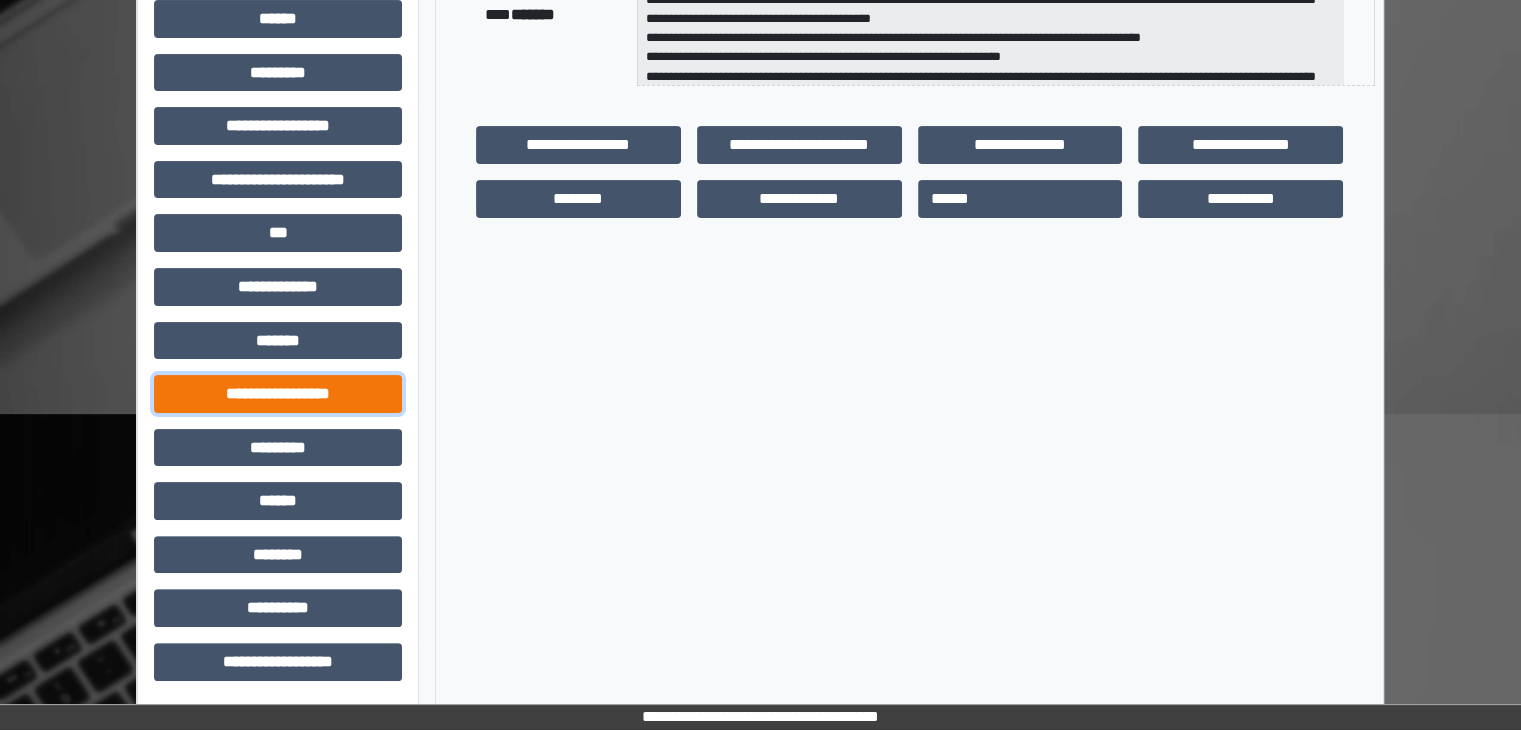 drag, startPoint x: 287, startPoint y: 387, endPoint x: 368, endPoint y: 484, distance: 126.37247 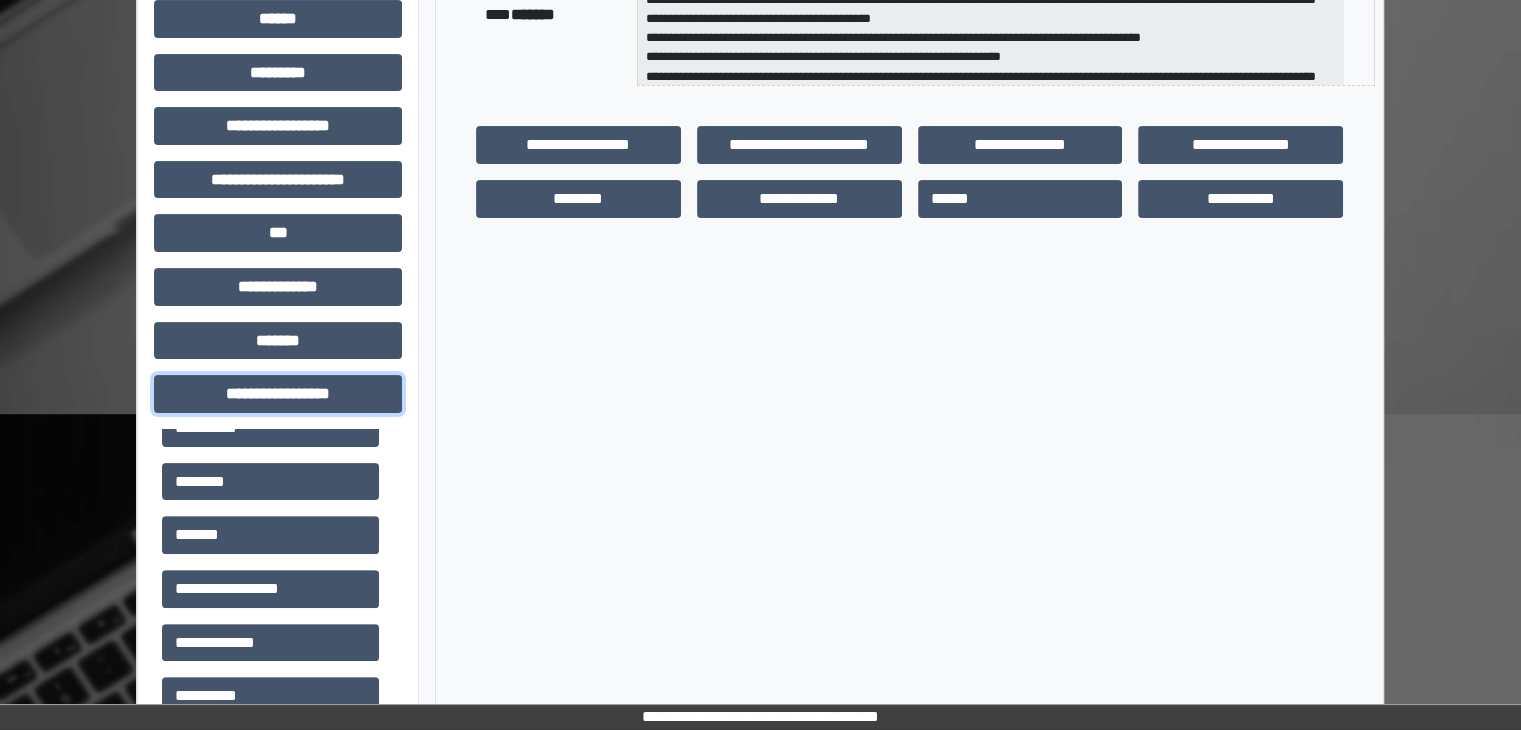scroll, scrollTop: 900, scrollLeft: 0, axis: vertical 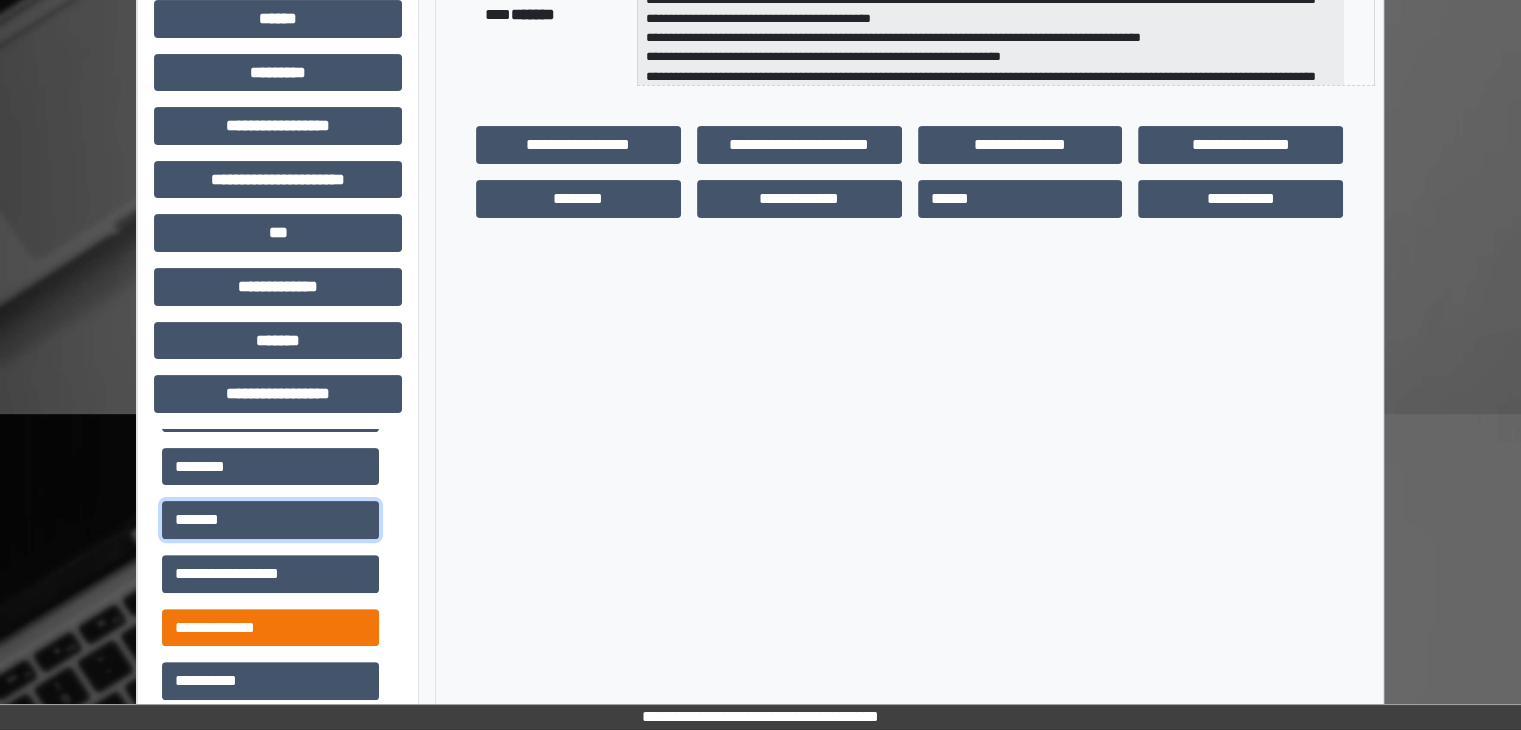 drag, startPoint x: 208, startPoint y: 520, endPoint x: 220, endPoint y: 615, distance: 95.7549 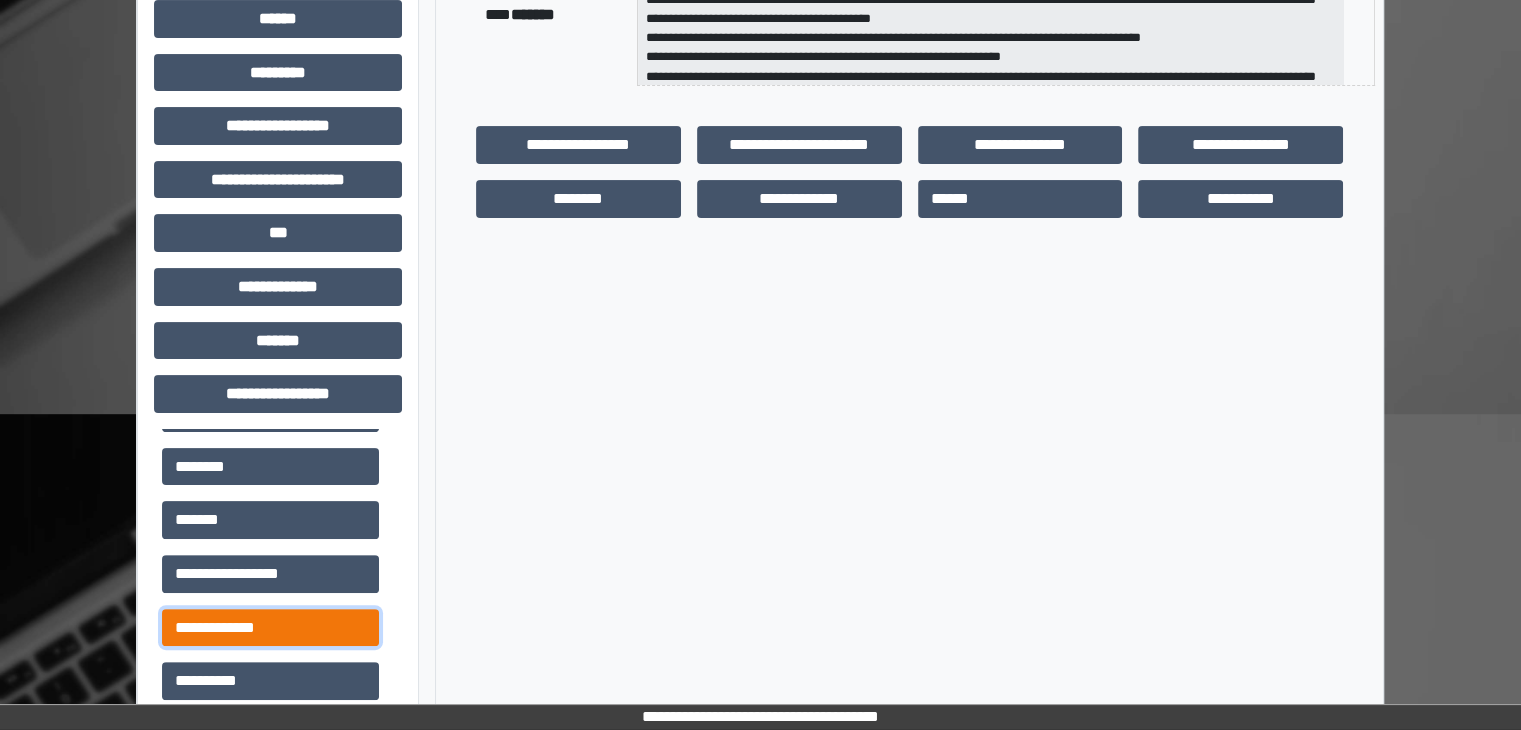 click on "**********" at bounding box center (270, 628) 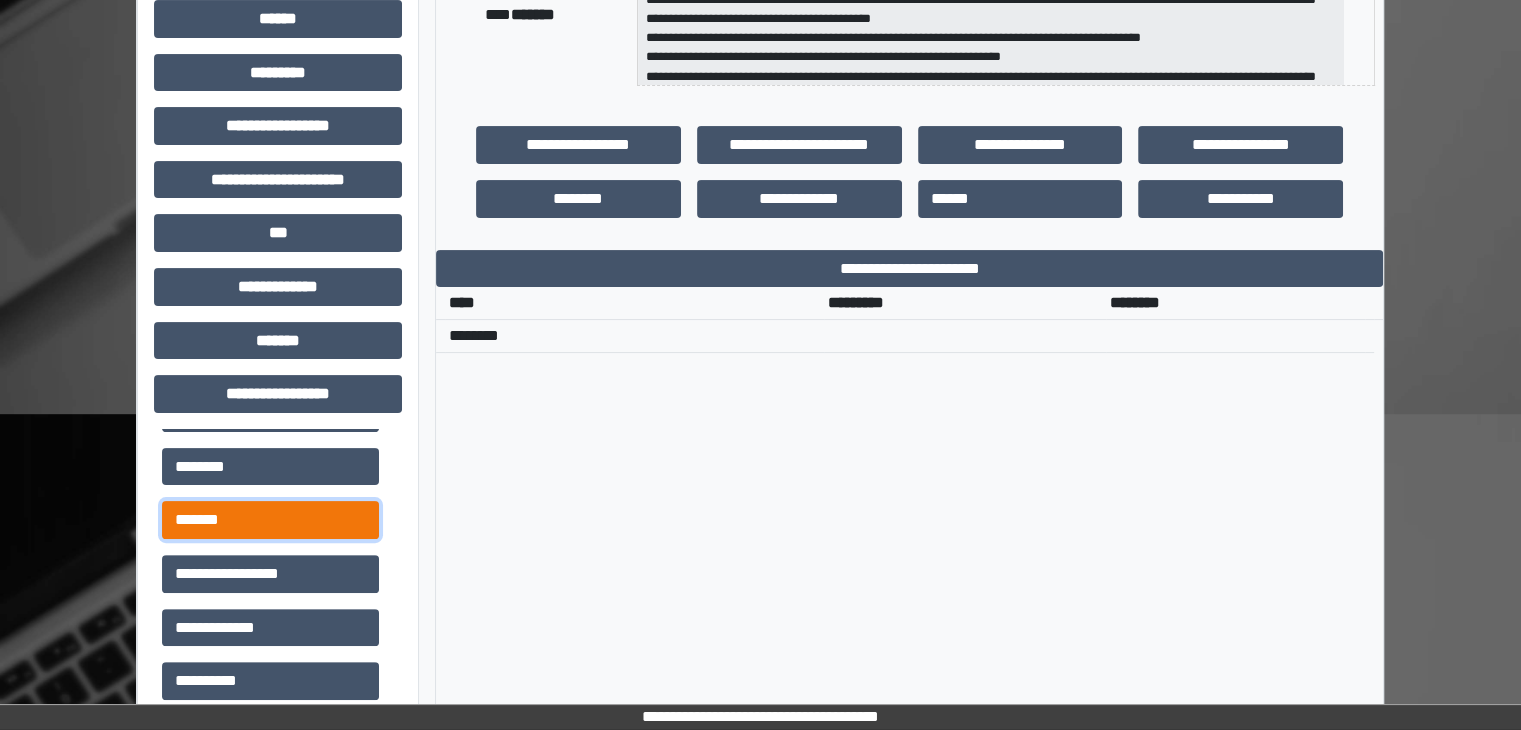 click on "*******" at bounding box center [270, 520] 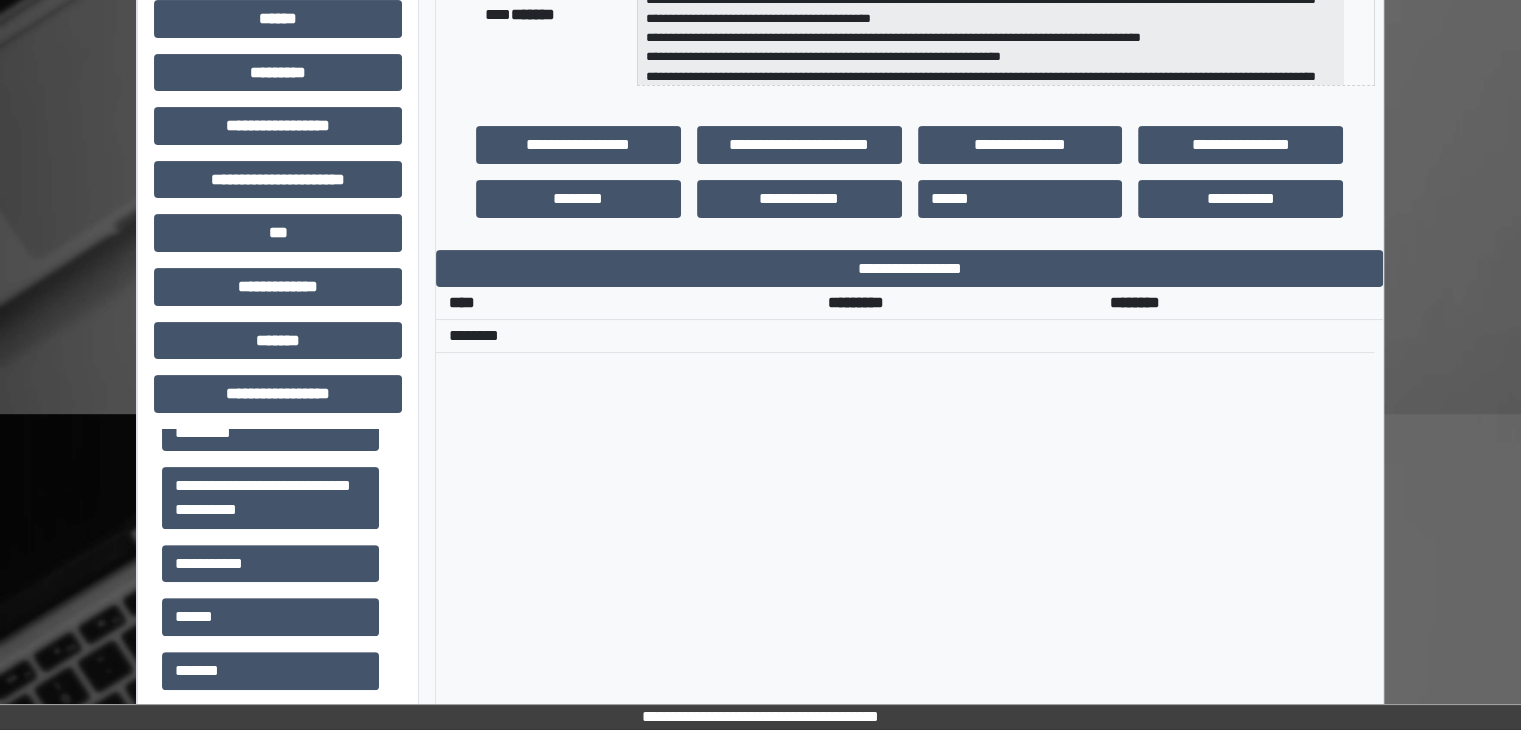 scroll, scrollTop: 1776, scrollLeft: 0, axis: vertical 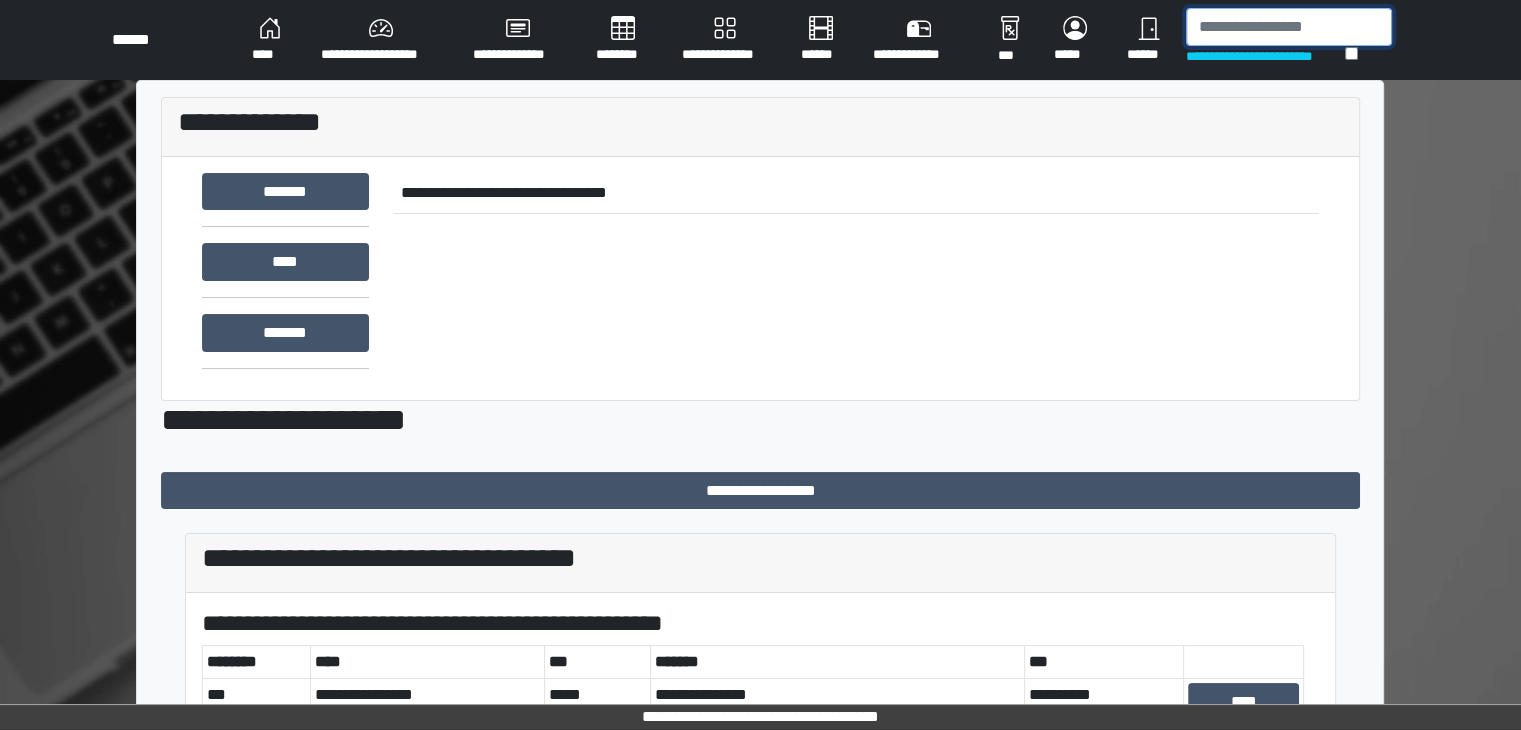 click at bounding box center (1289, 27) 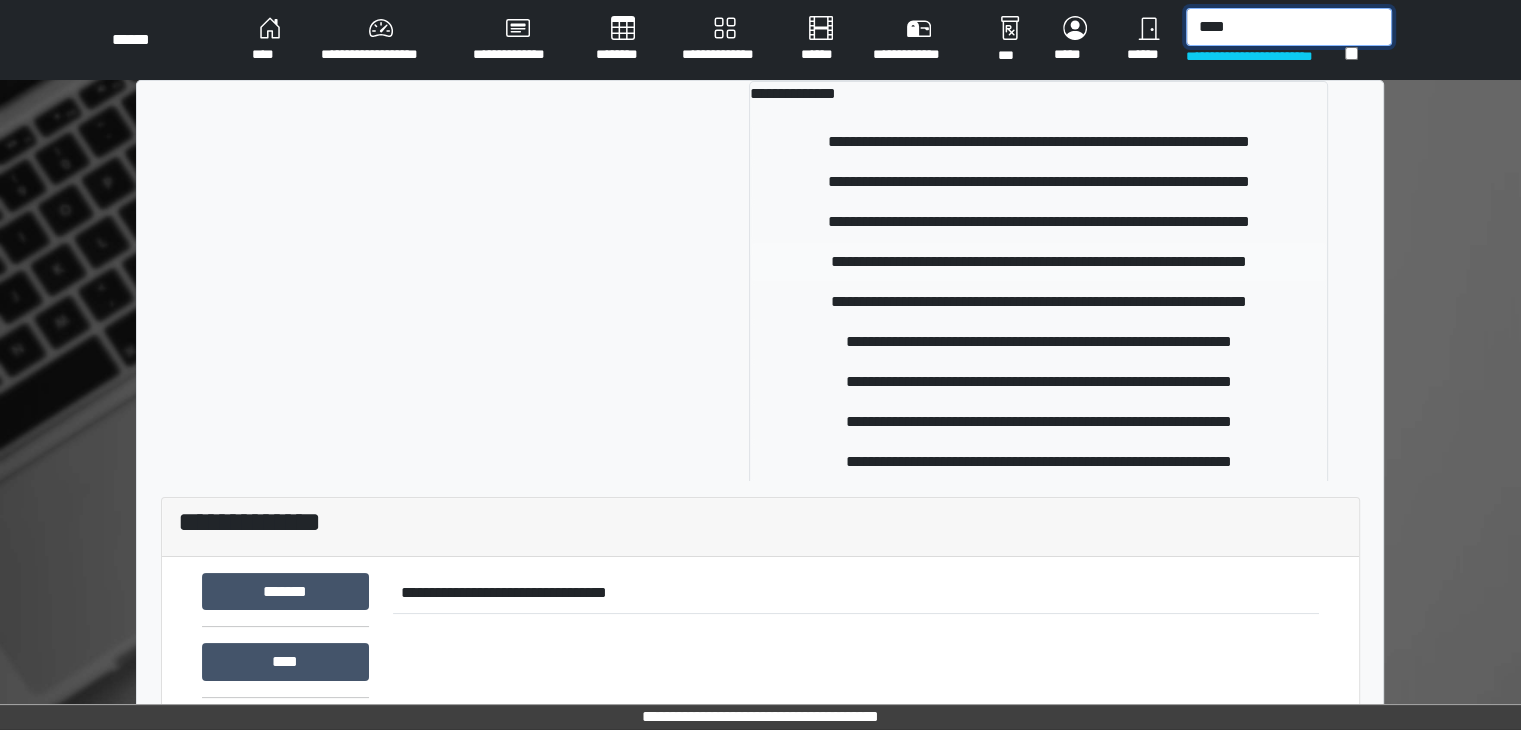 type on "****" 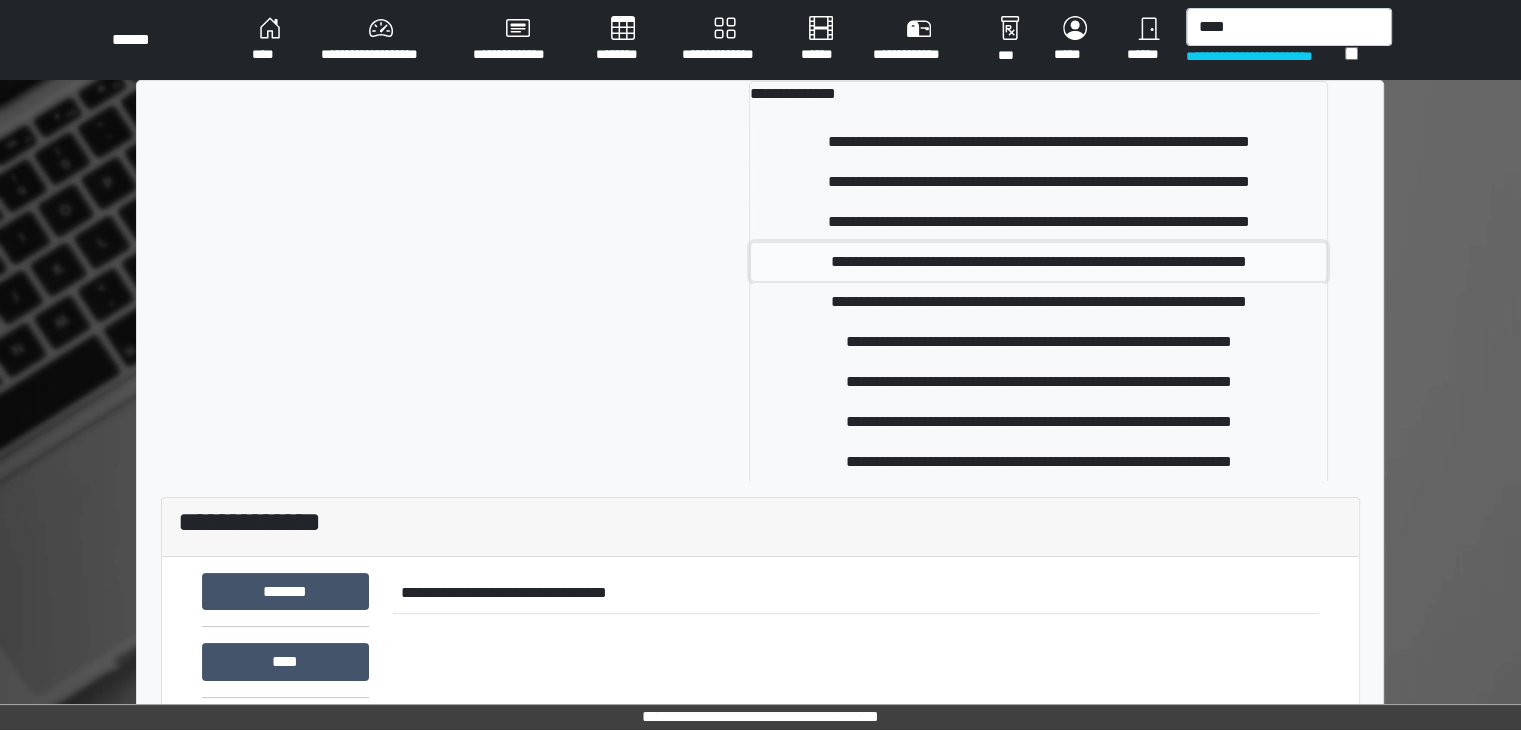 click on "**********" at bounding box center (1038, 262) 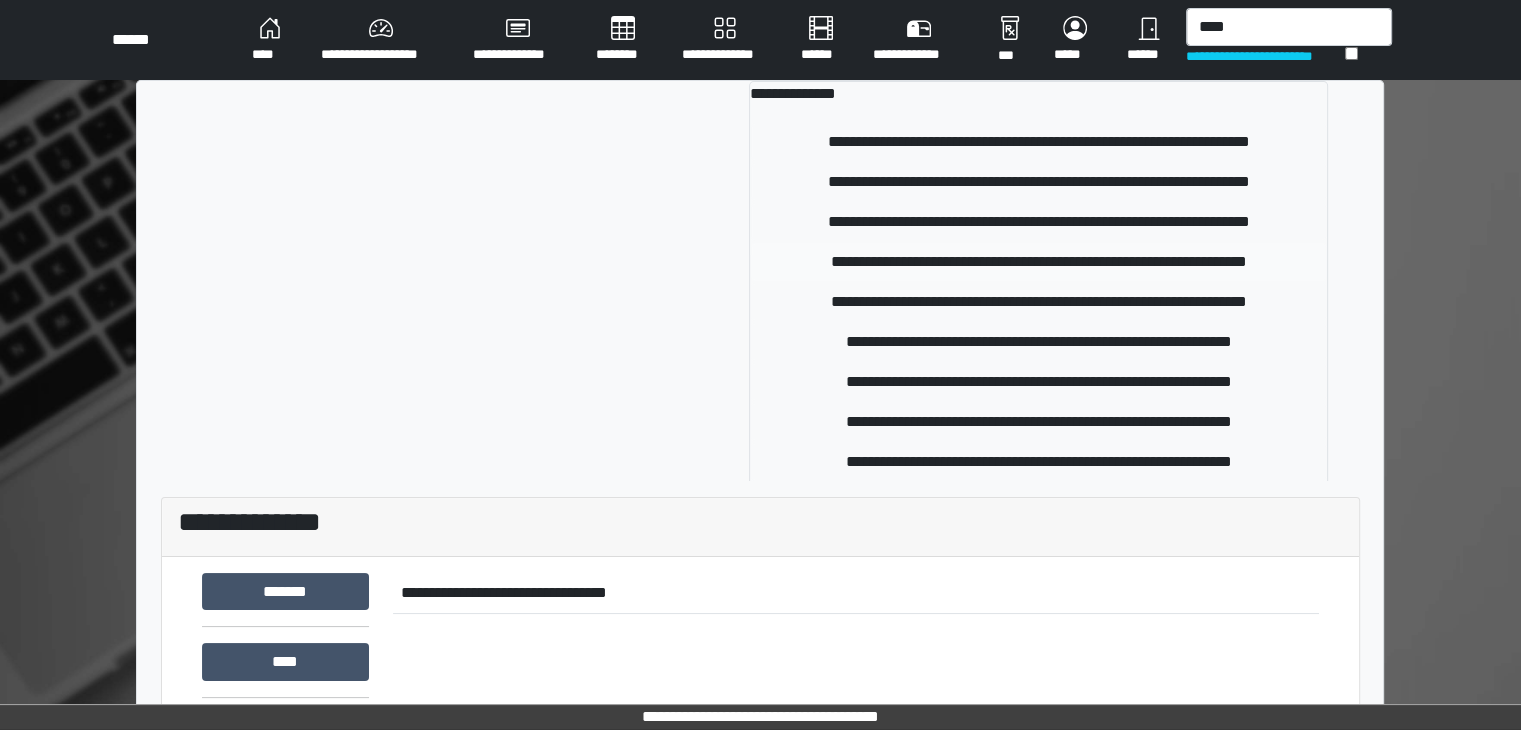 type 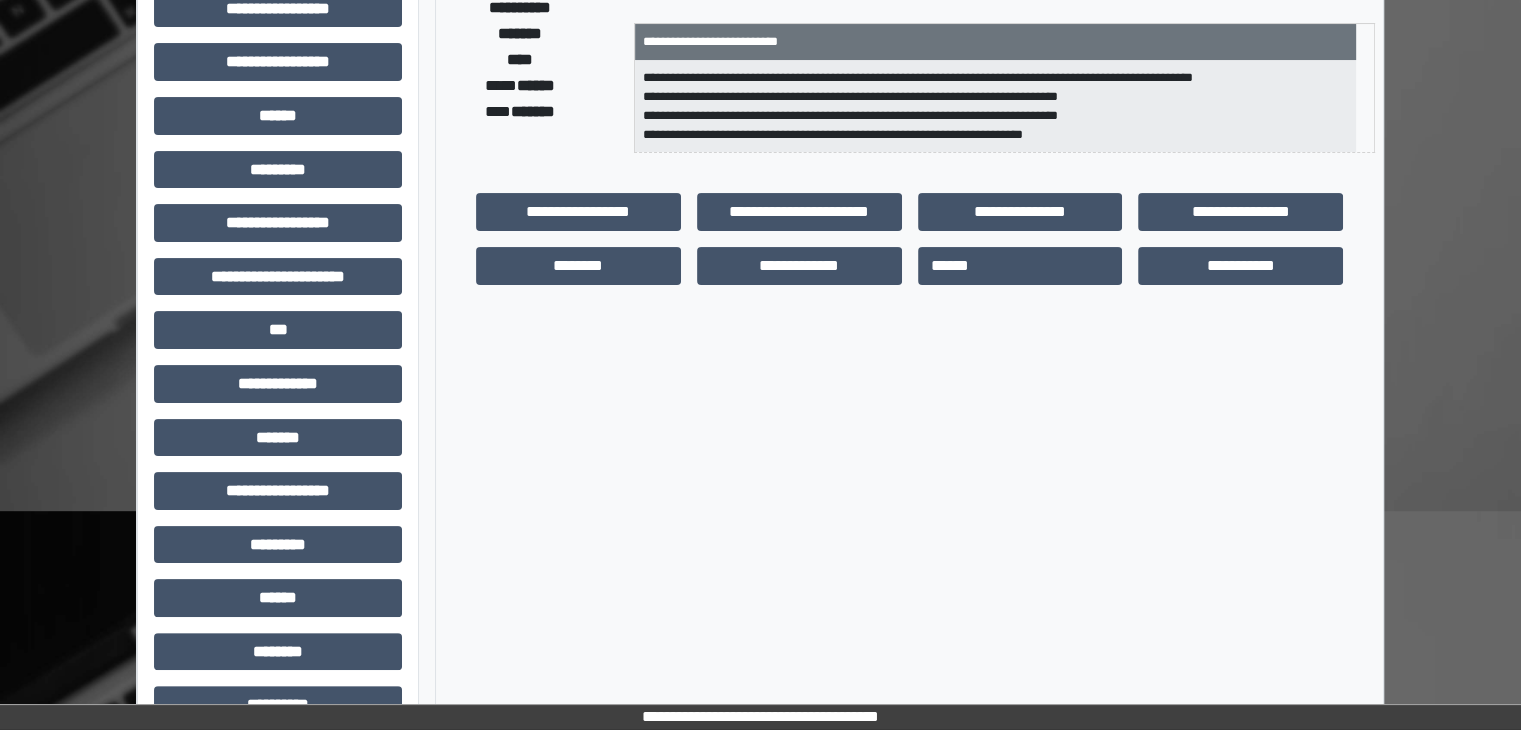 scroll, scrollTop: 436, scrollLeft: 0, axis: vertical 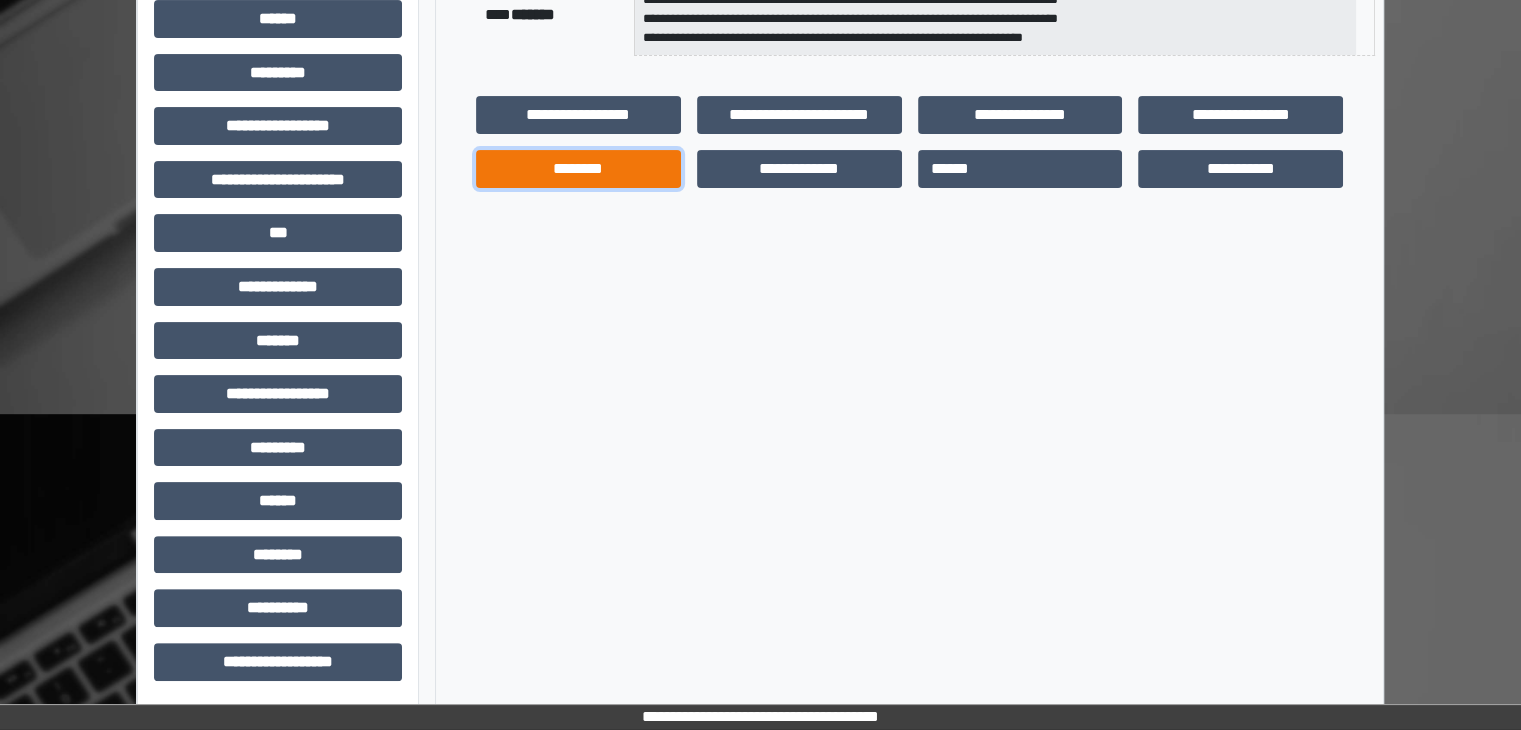 click on "********" at bounding box center (578, 169) 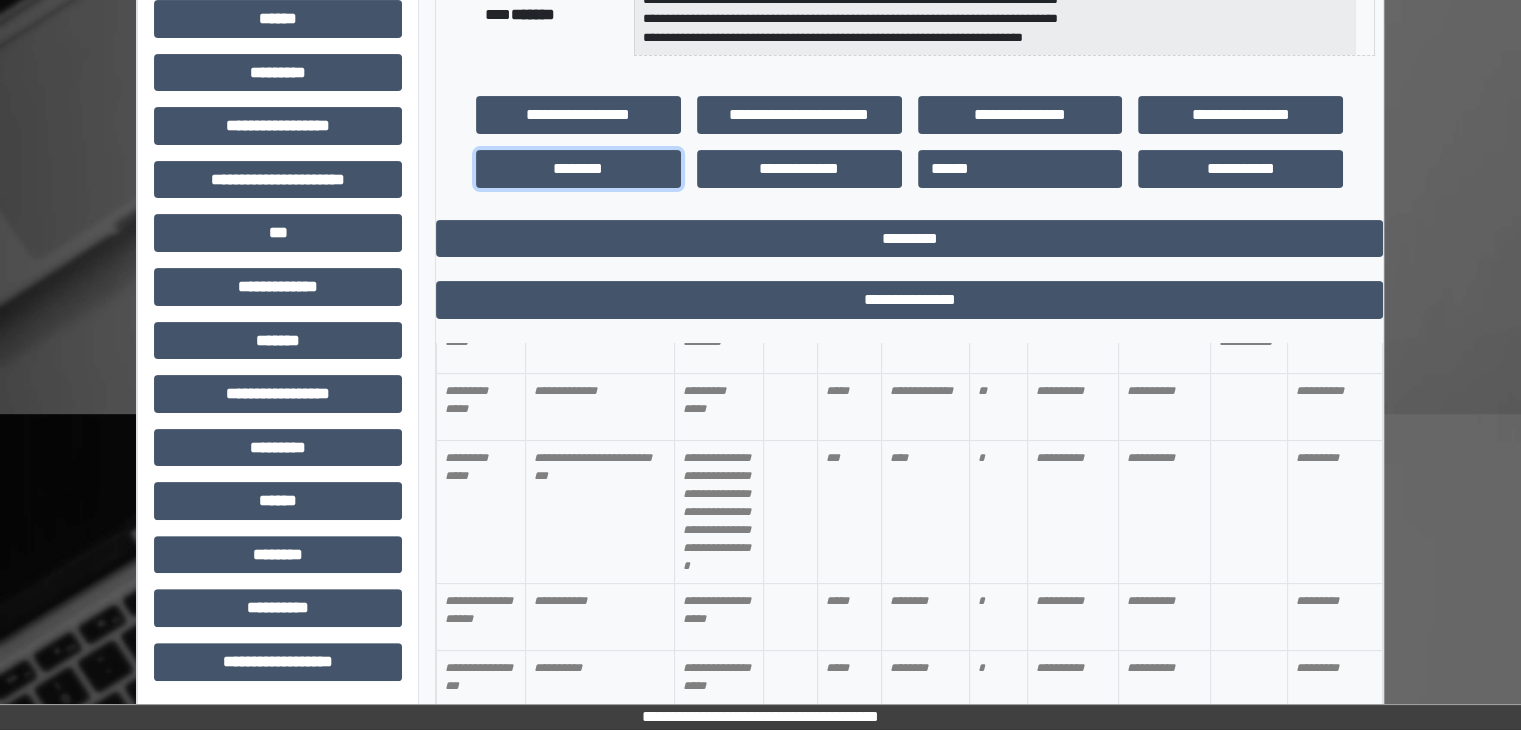 scroll, scrollTop: 1032, scrollLeft: 0, axis: vertical 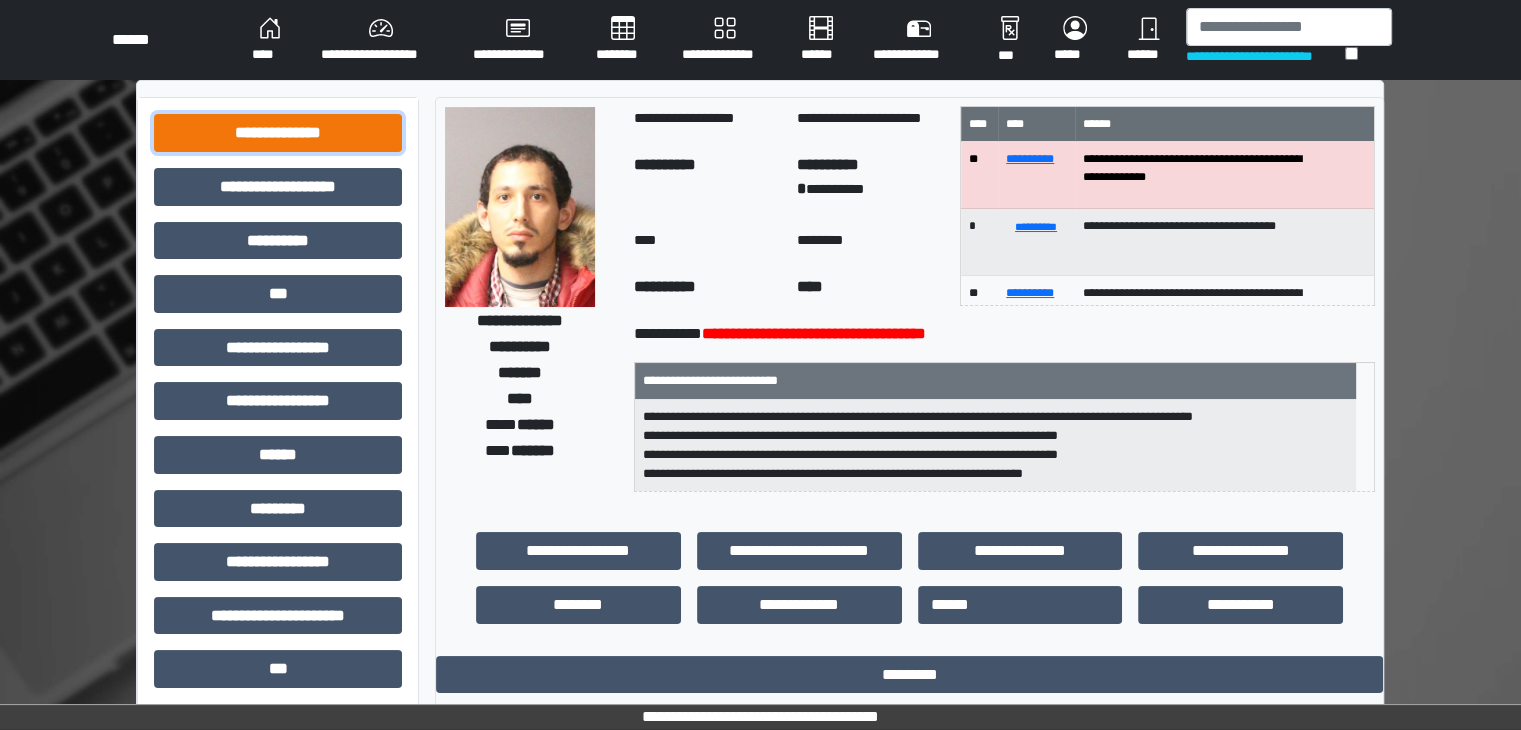 click on "**********" at bounding box center (278, 133) 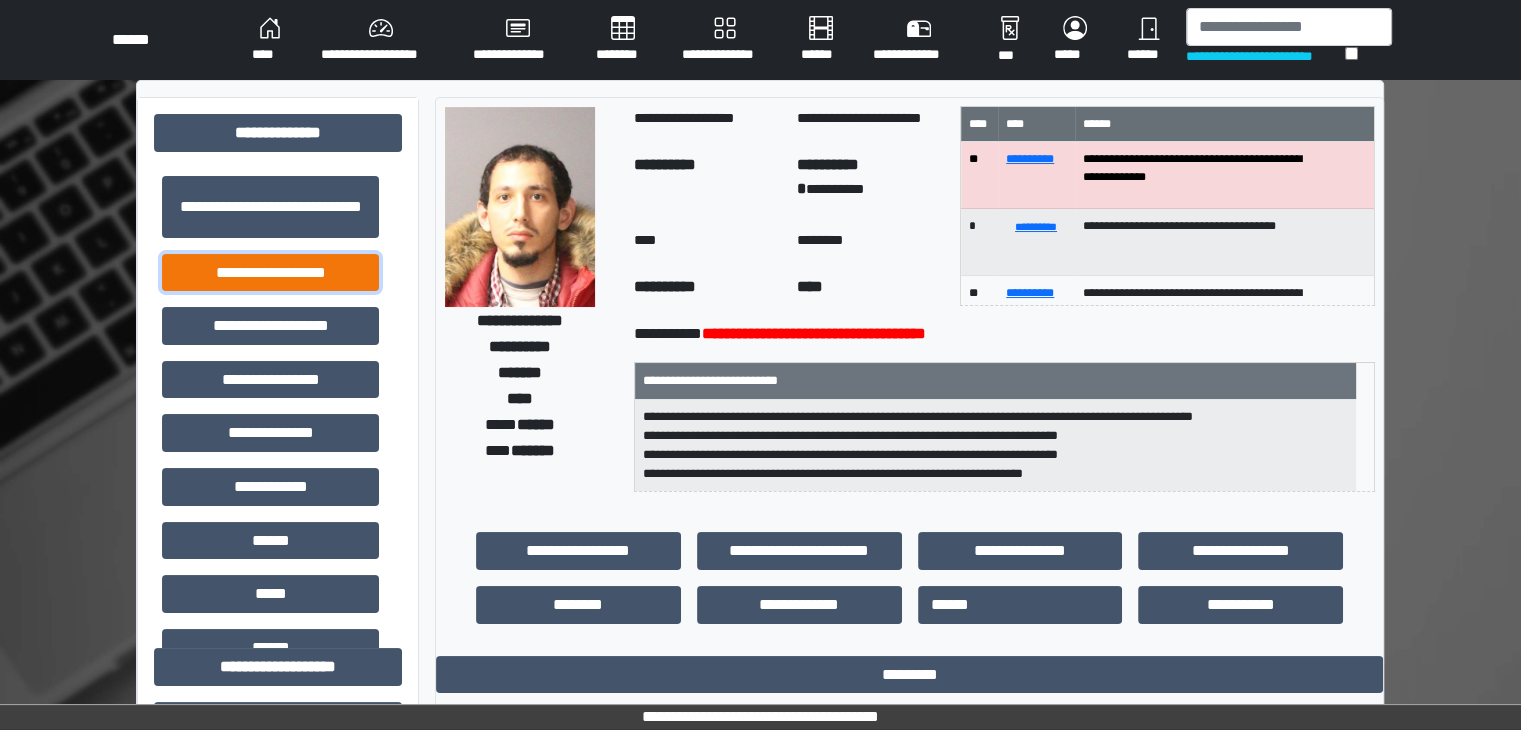 click on "**********" at bounding box center [270, 273] 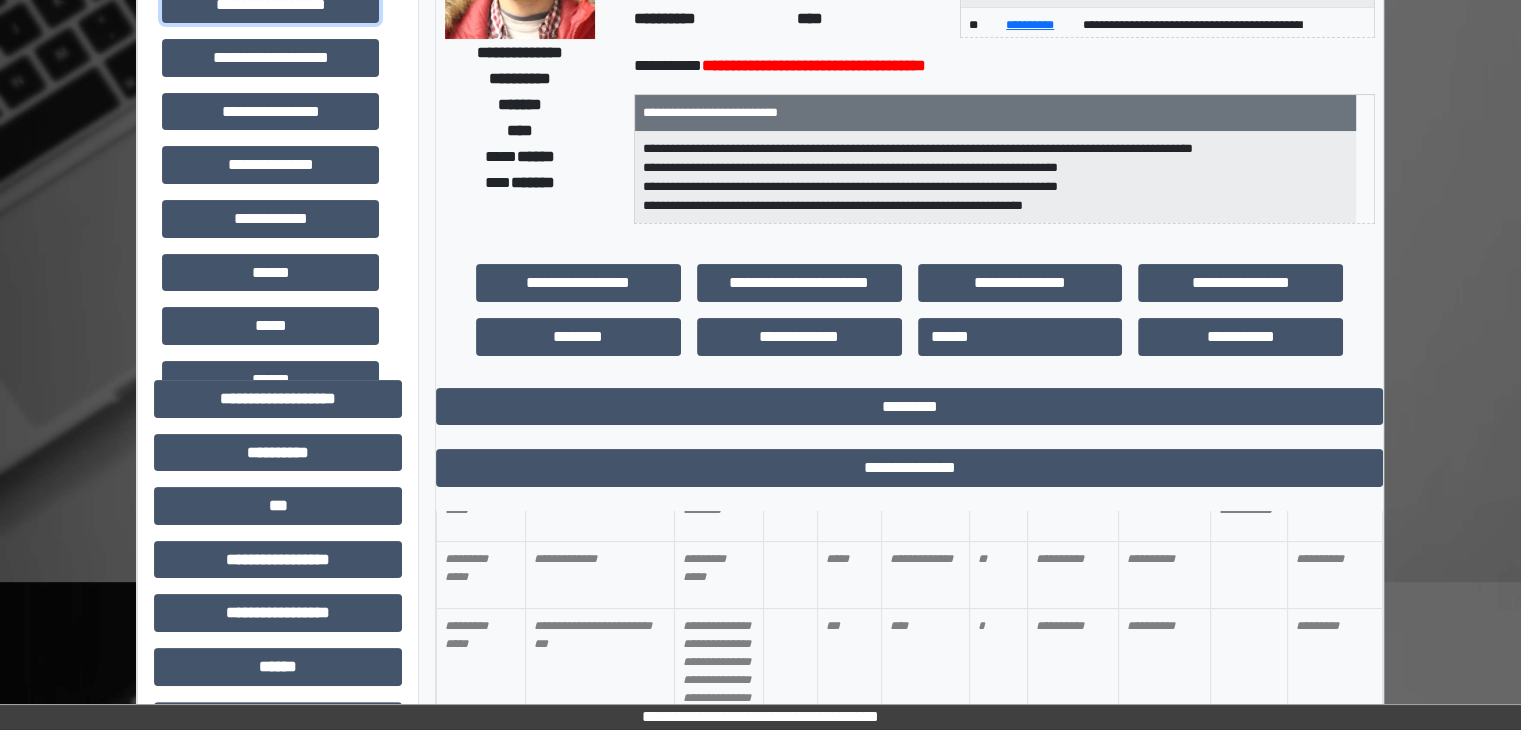 scroll, scrollTop: 300, scrollLeft: 0, axis: vertical 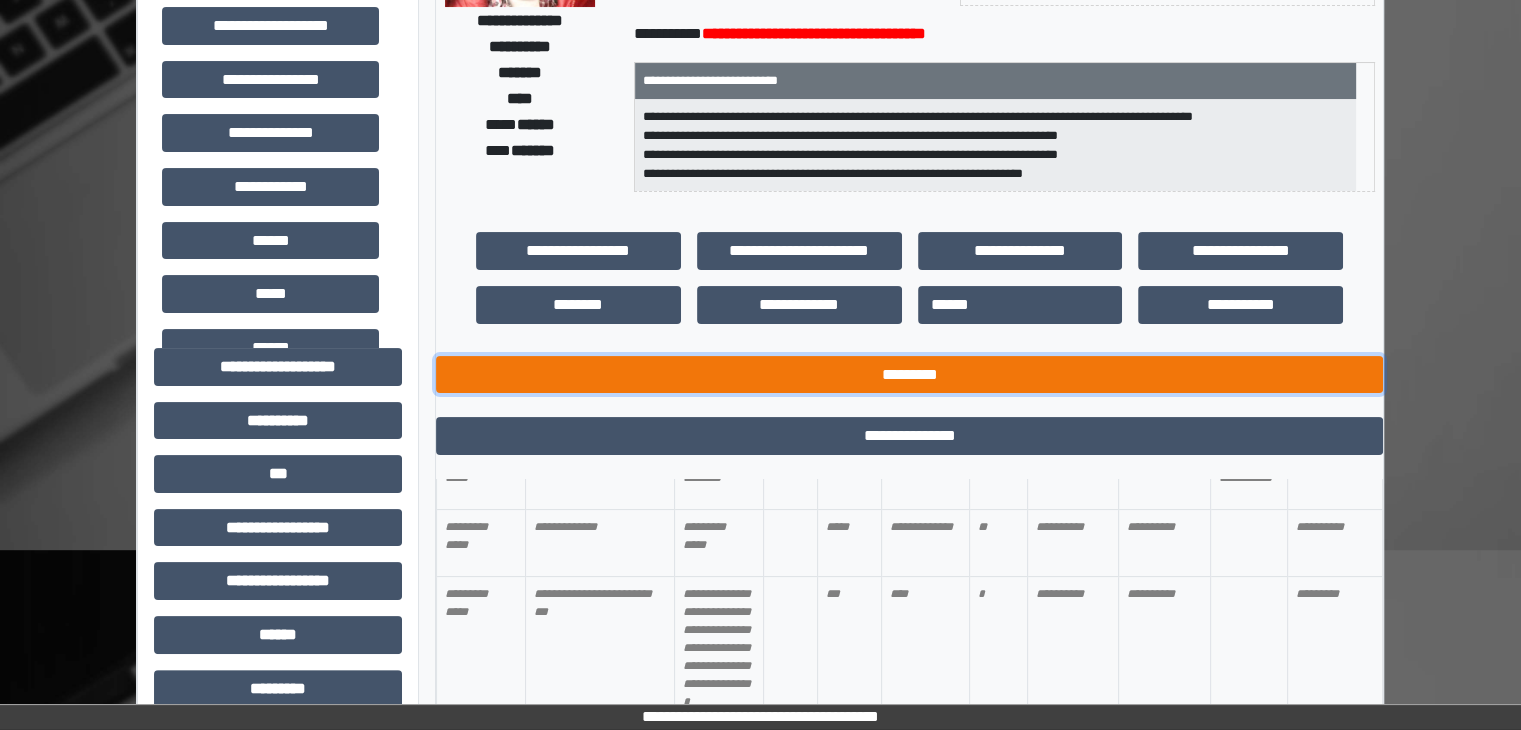 click on "*********" at bounding box center (909, 375) 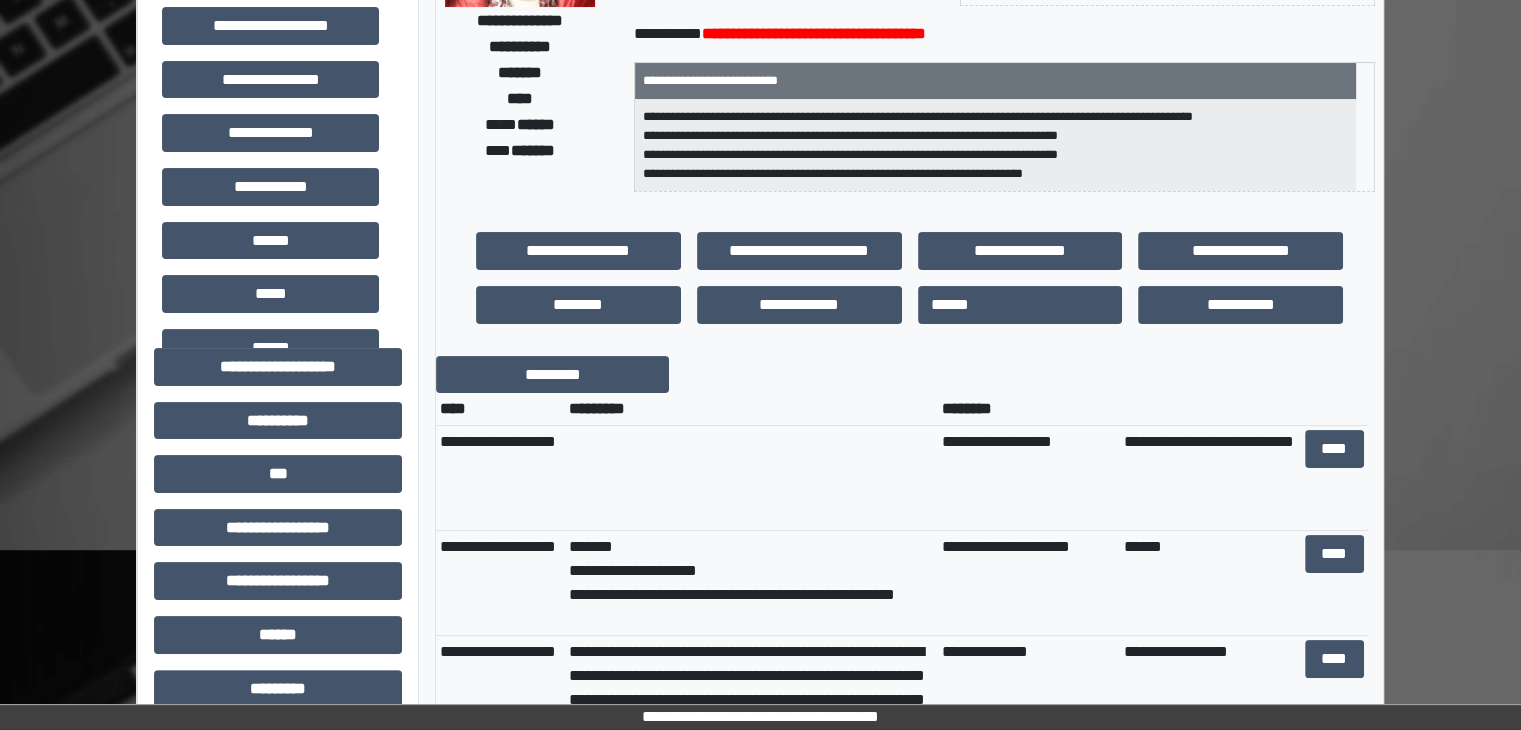 scroll, scrollTop: 100, scrollLeft: 0, axis: vertical 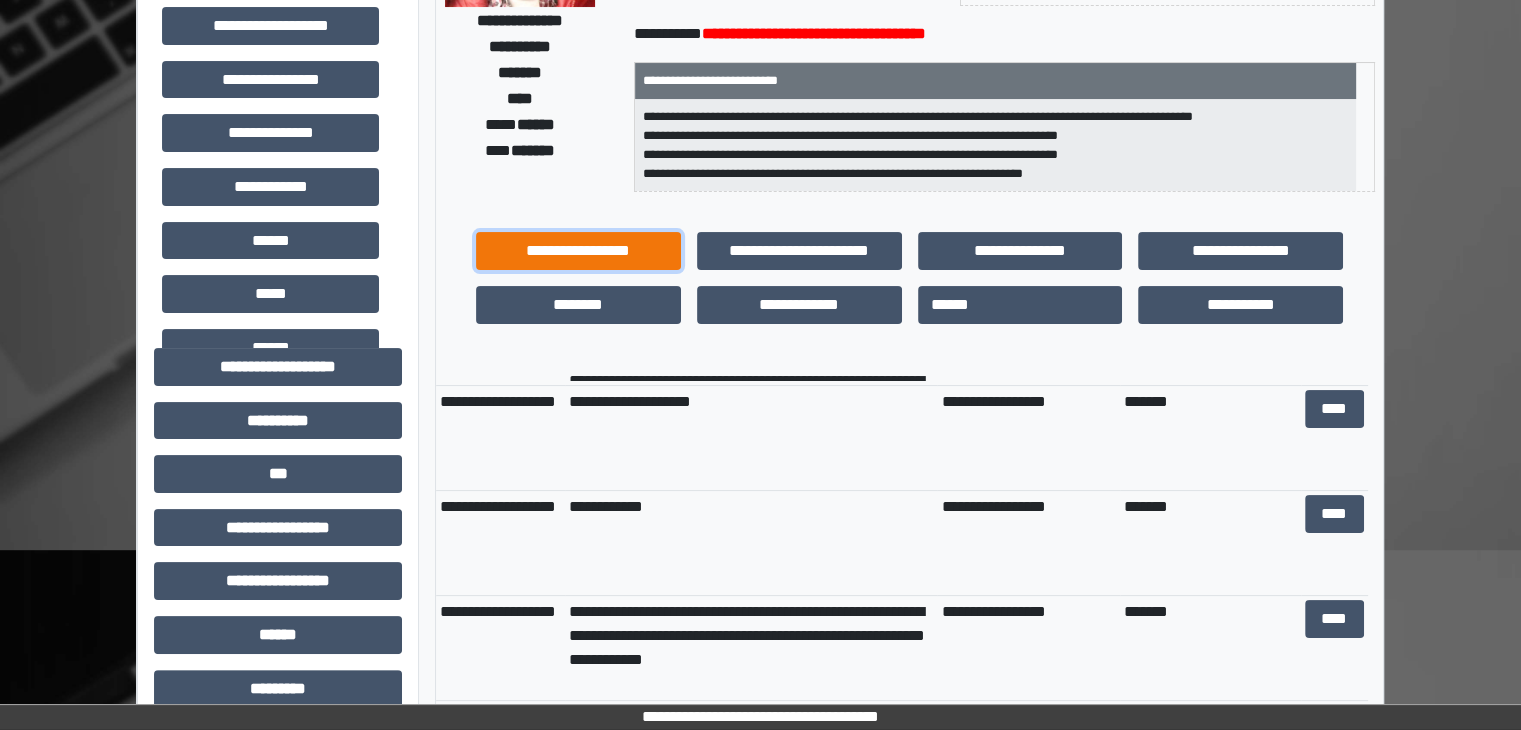 click on "**********" at bounding box center (578, 251) 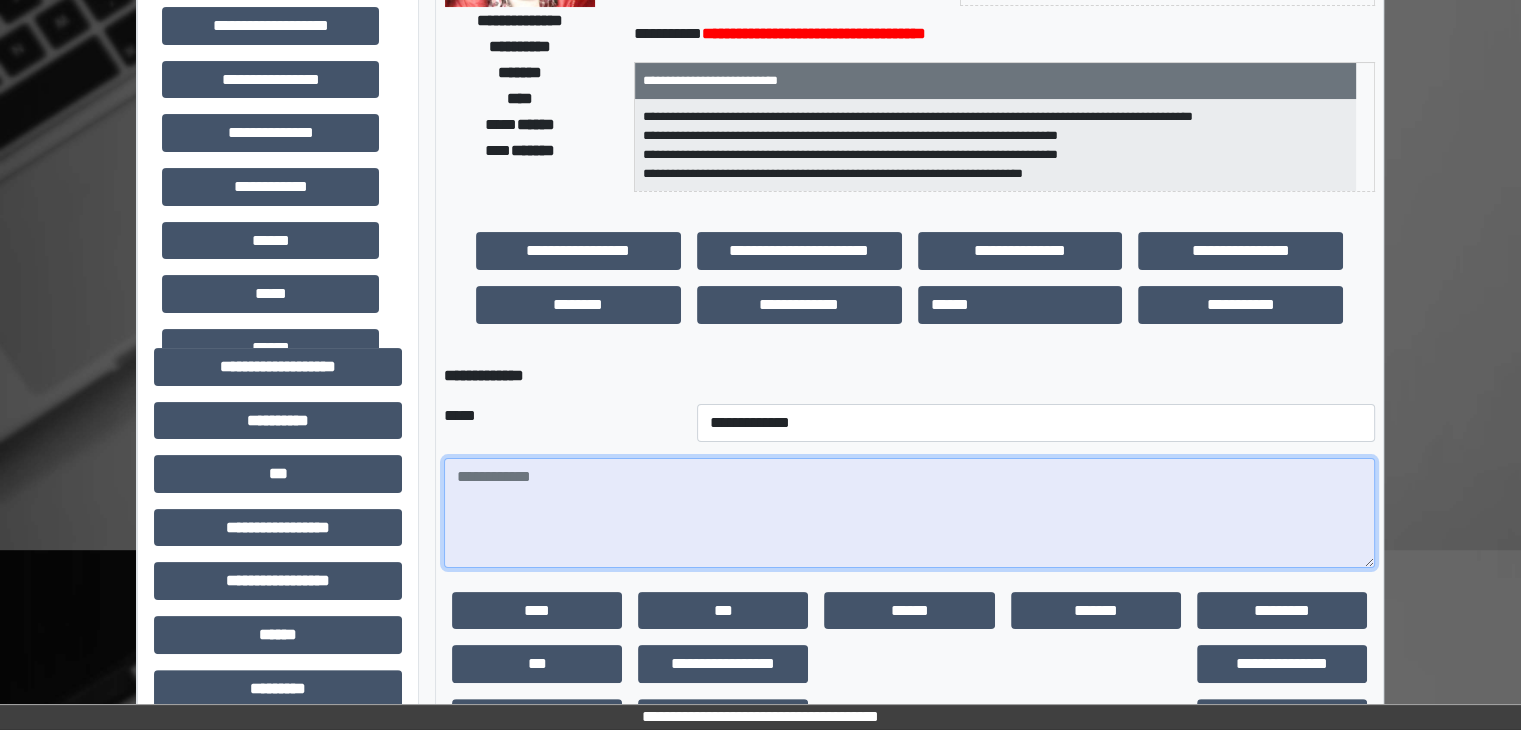 click at bounding box center (909, 513) 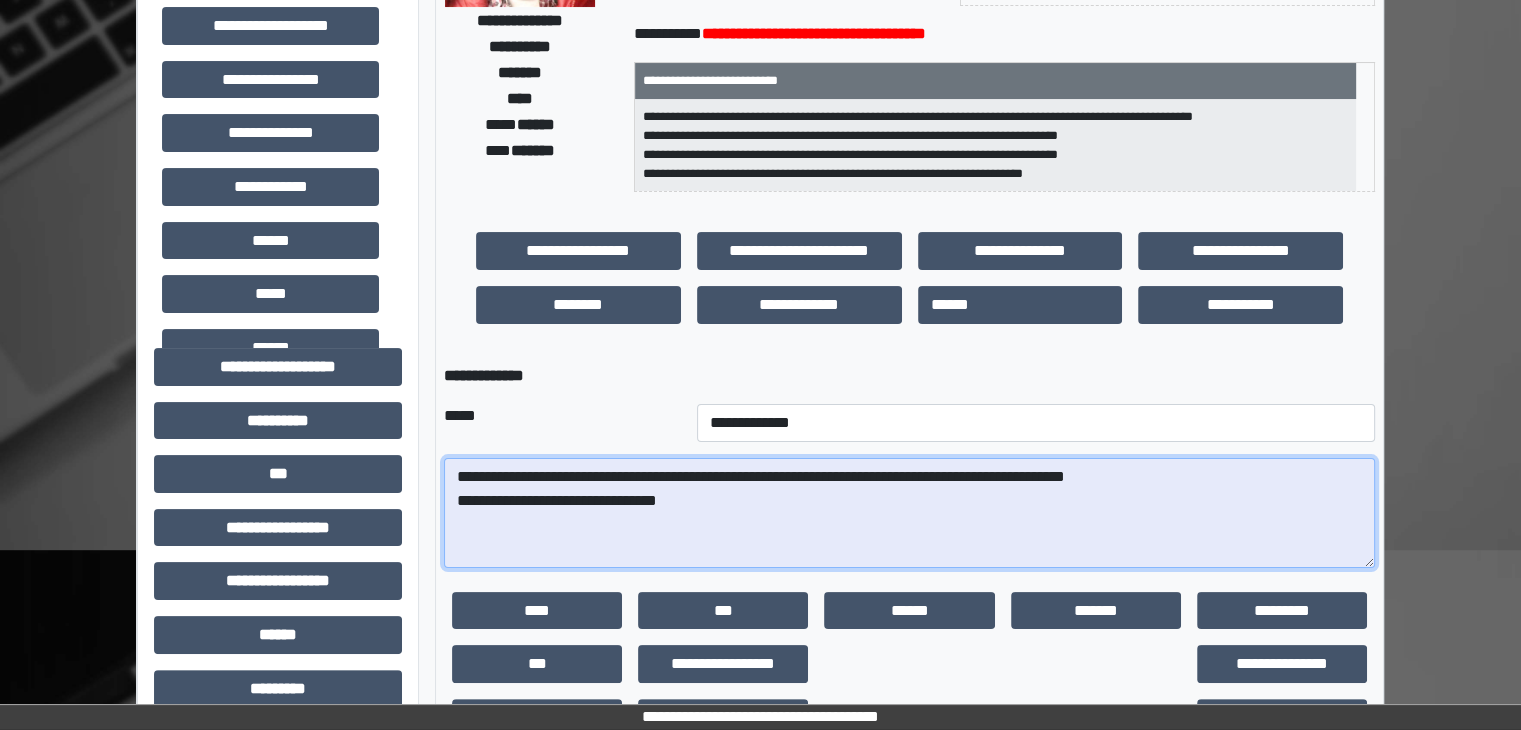 click on "**********" at bounding box center (909, 513) 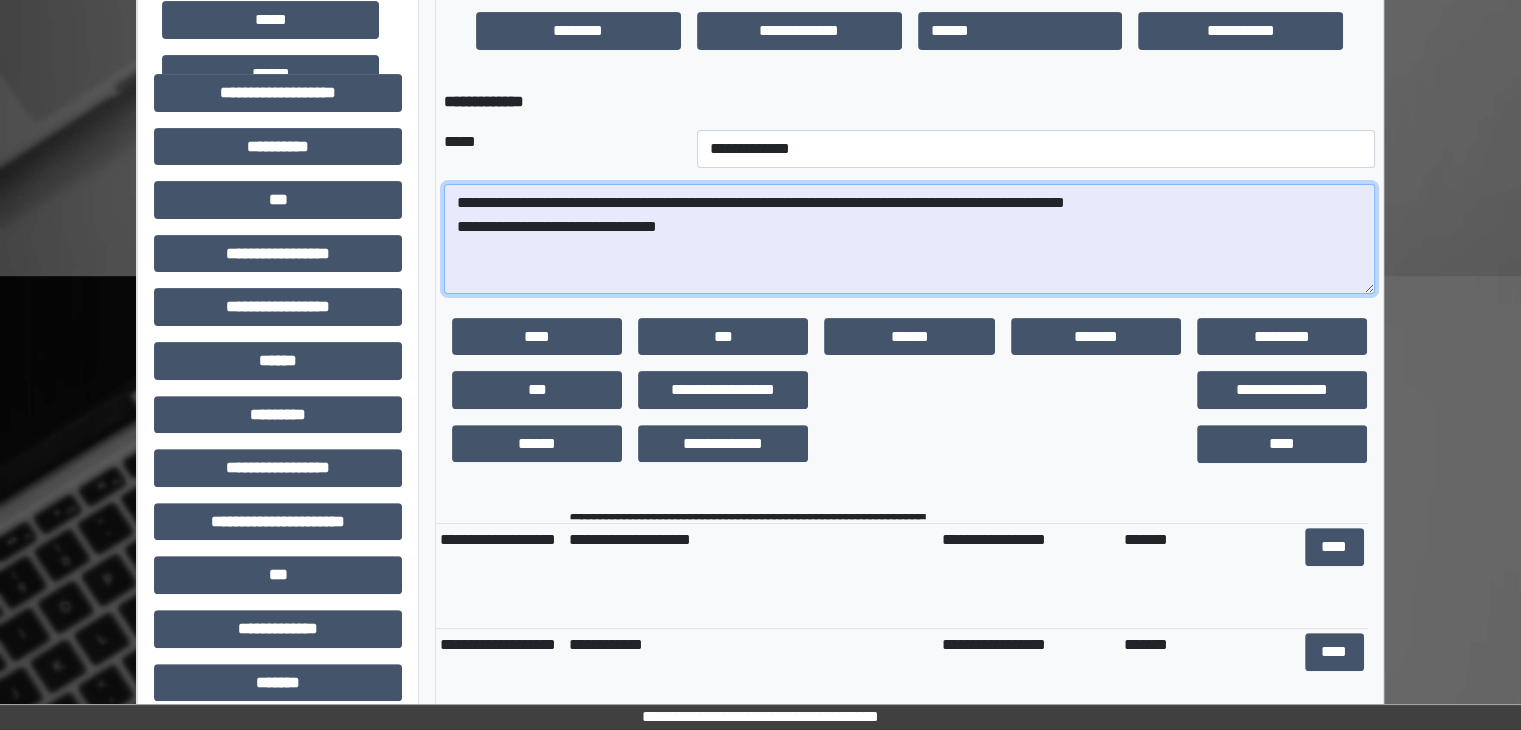 scroll, scrollTop: 600, scrollLeft: 0, axis: vertical 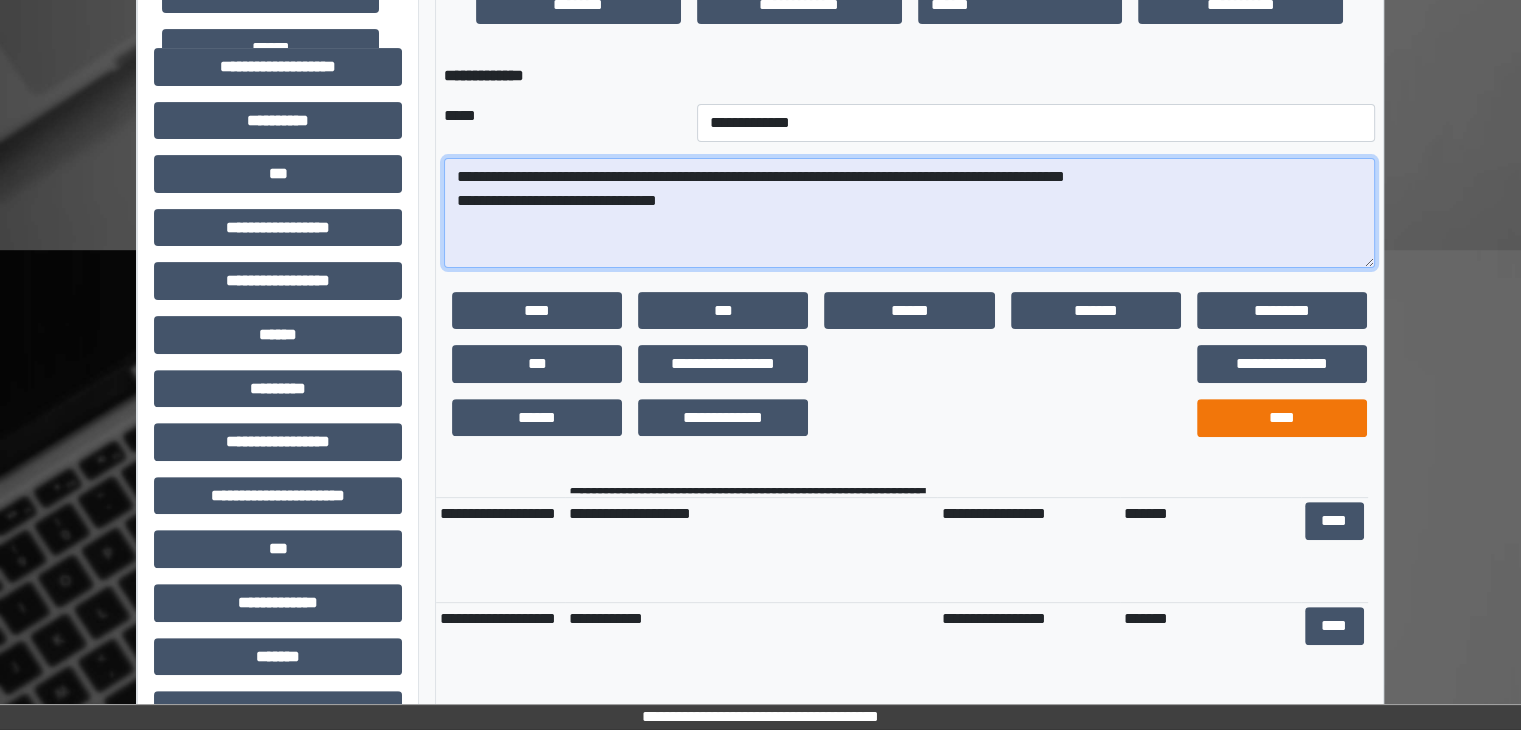 type on "**********" 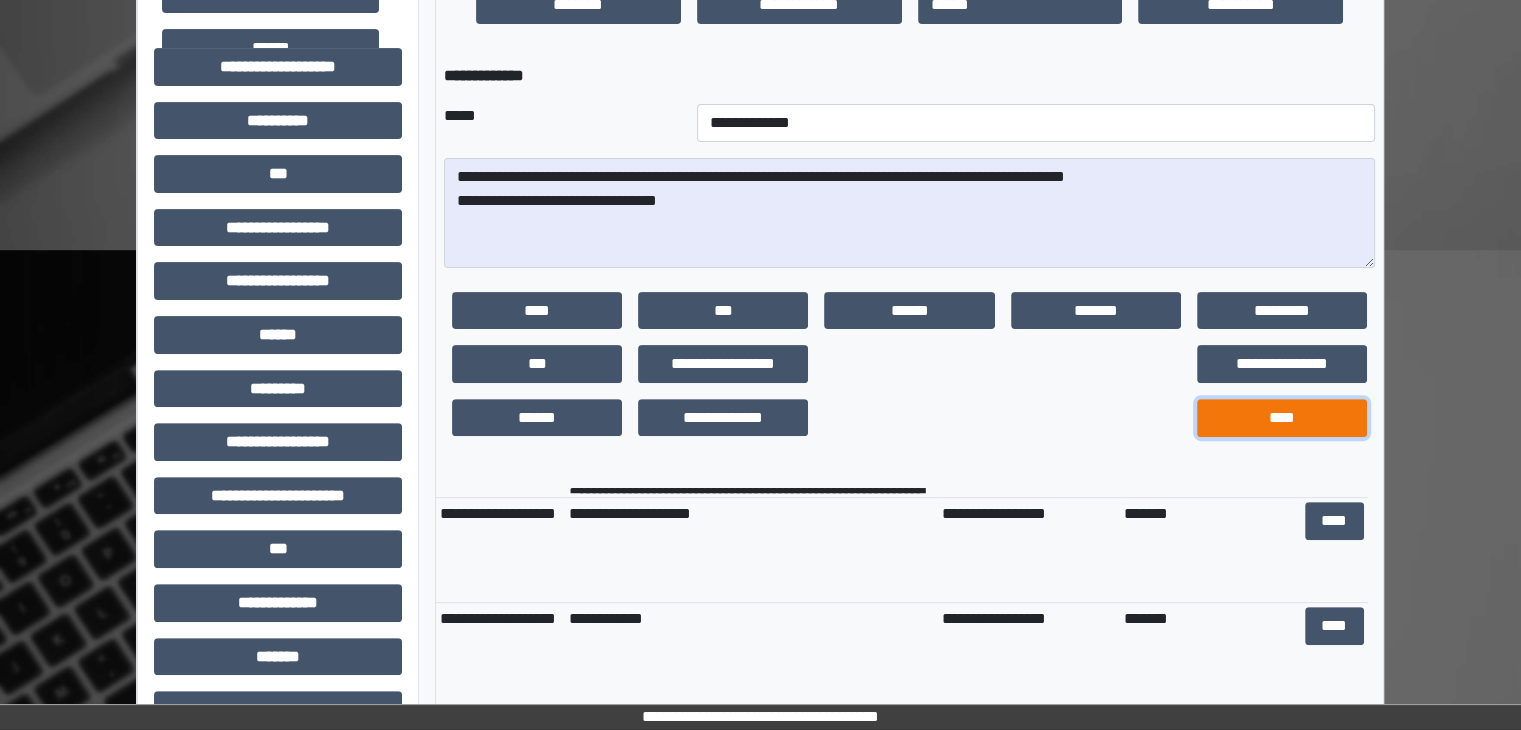 click on "****" at bounding box center (1282, 418) 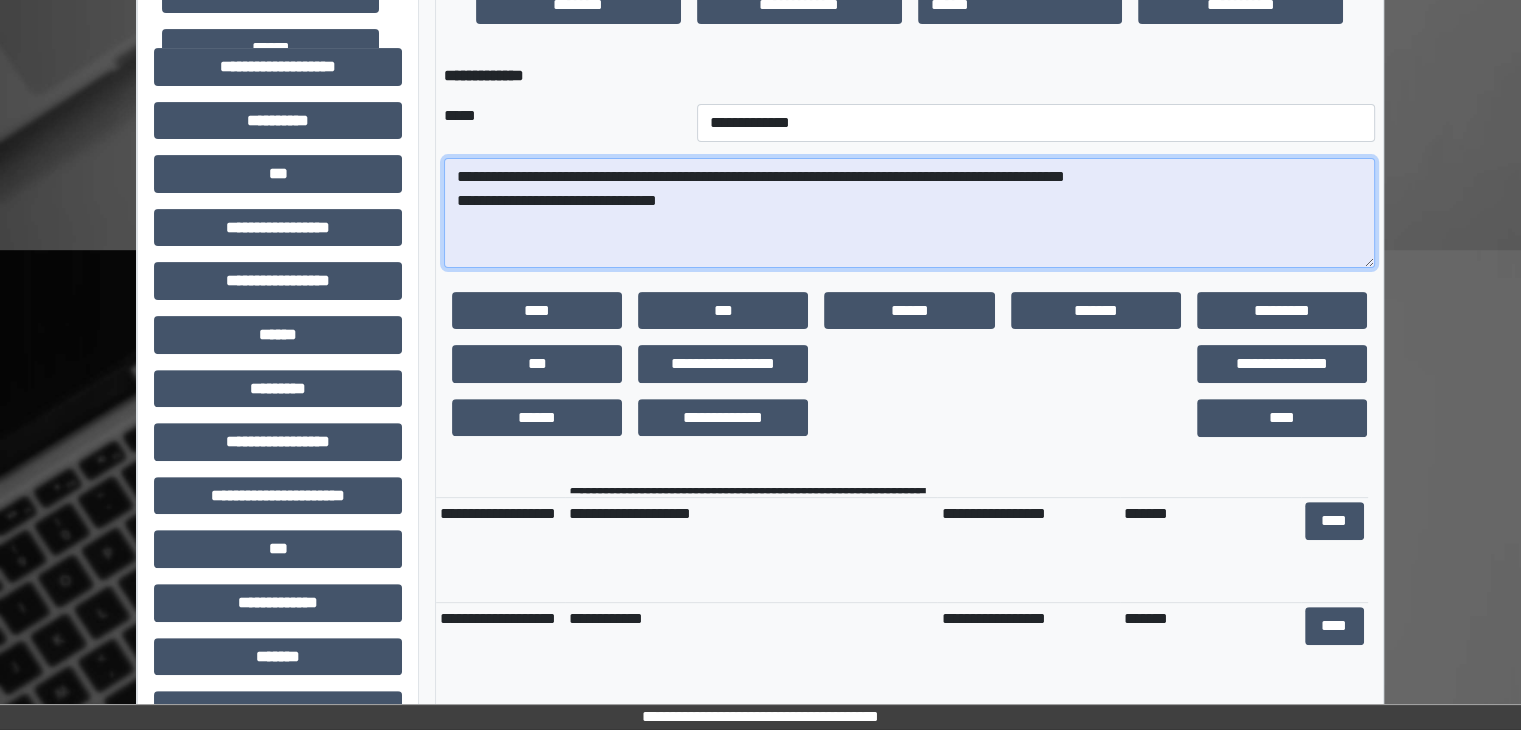 click on "**********" at bounding box center [909, 213] 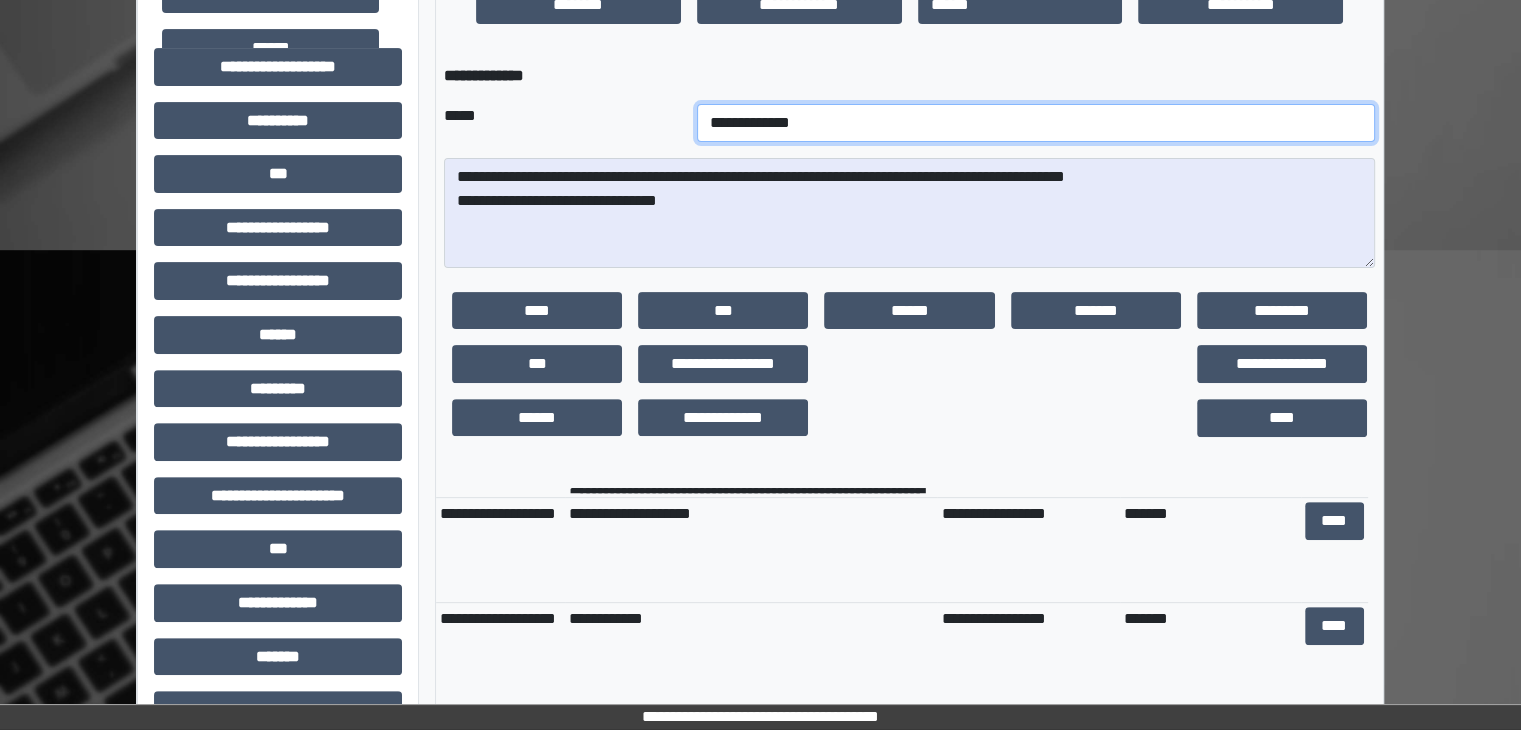 click on "**********" at bounding box center (1036, 123) 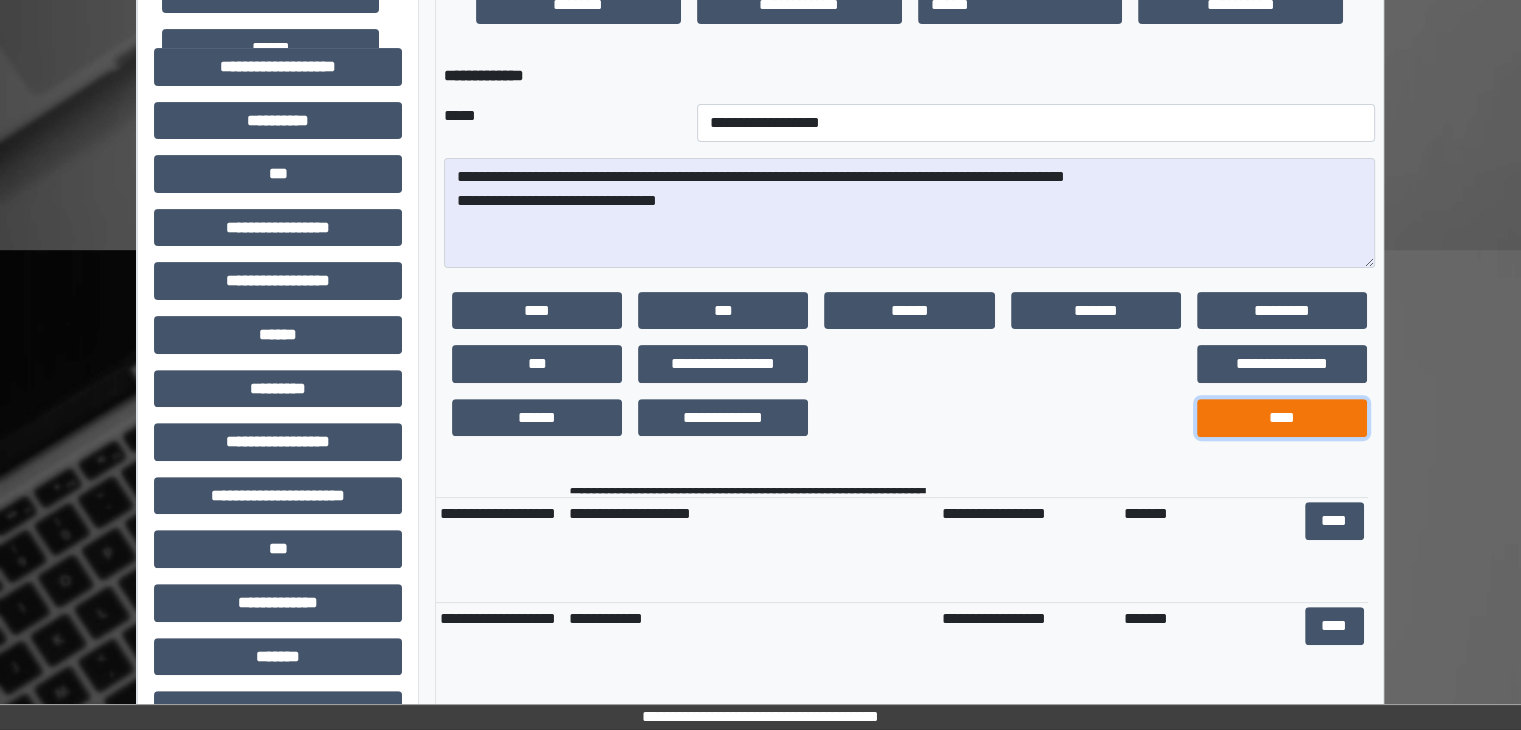 click on "****" at bounding box center (1282, 418) 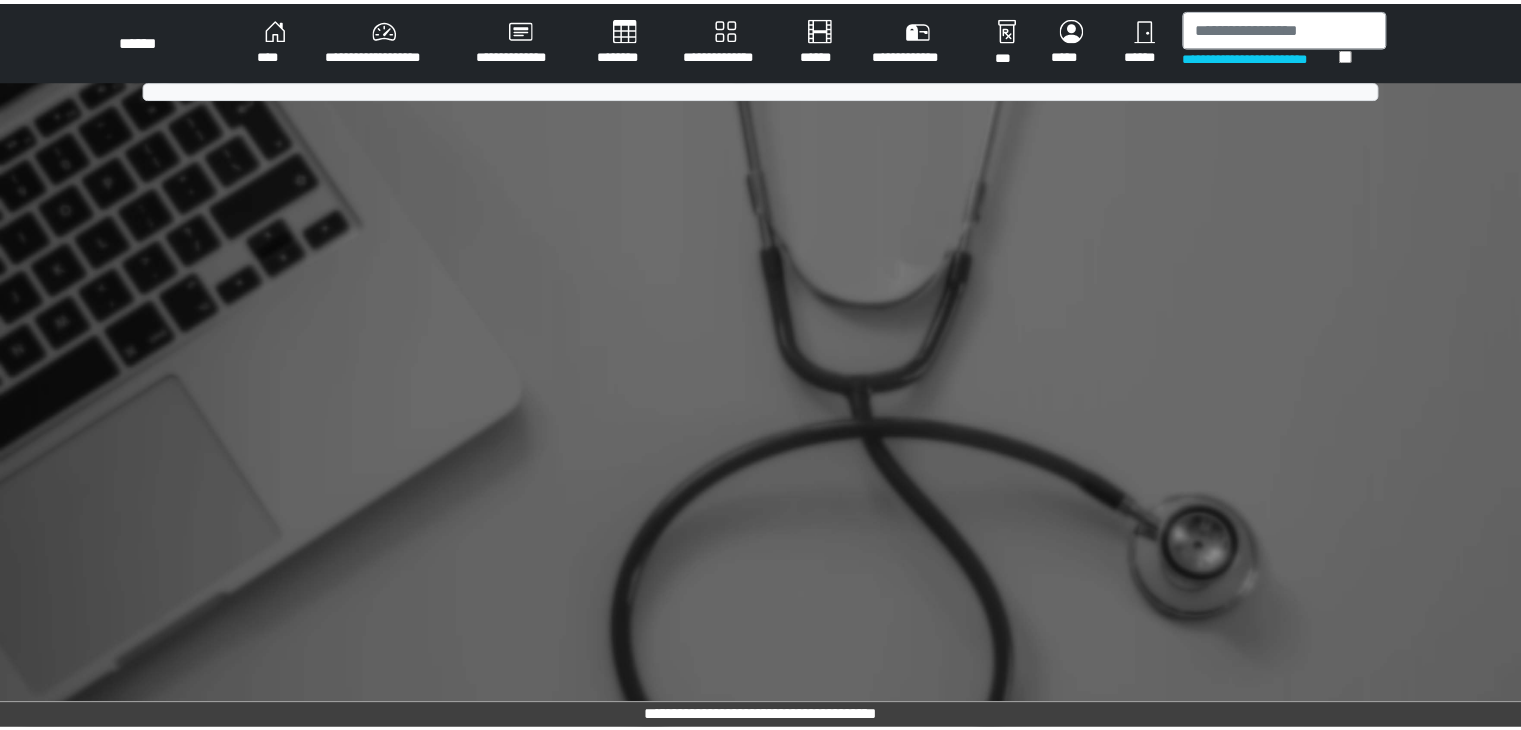 scroll, scrollTop: 0, scrollLeft: 0, axis: both 